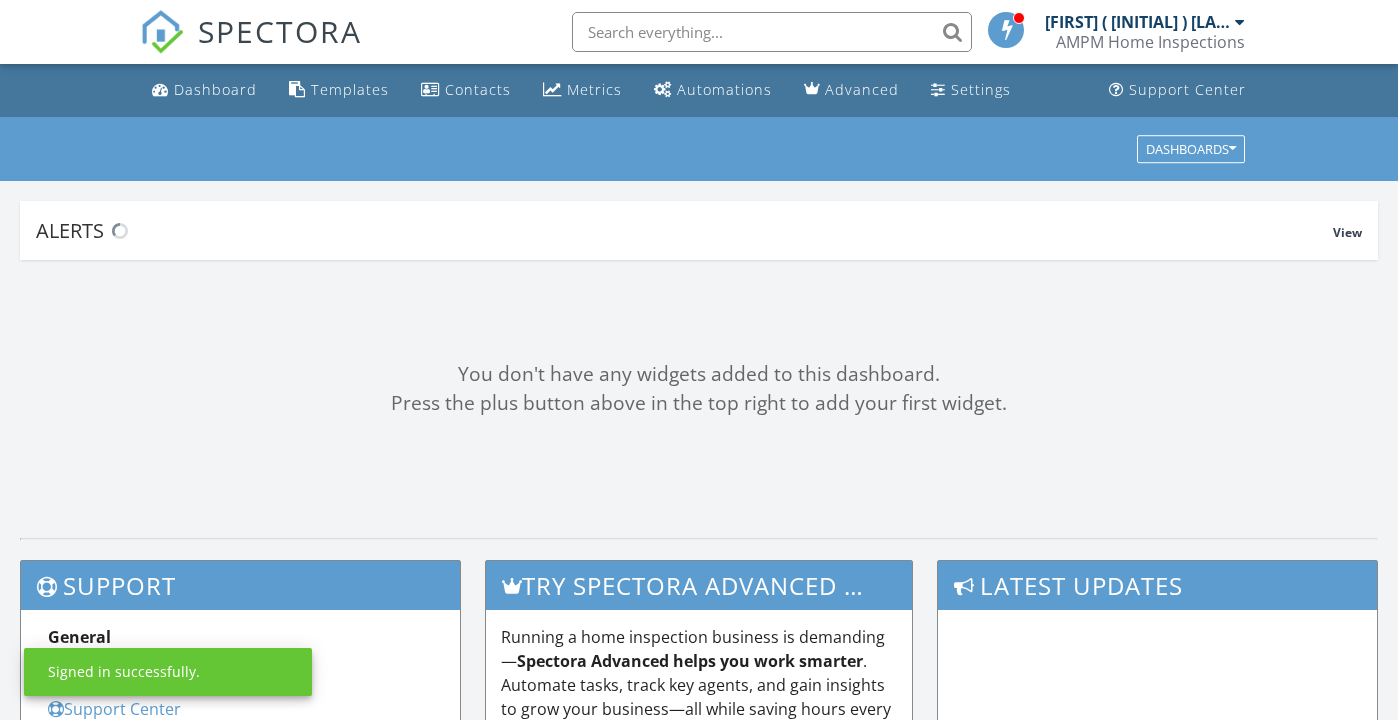 scroll, scrollTop: 0, scrollLeft: 0, axis: both 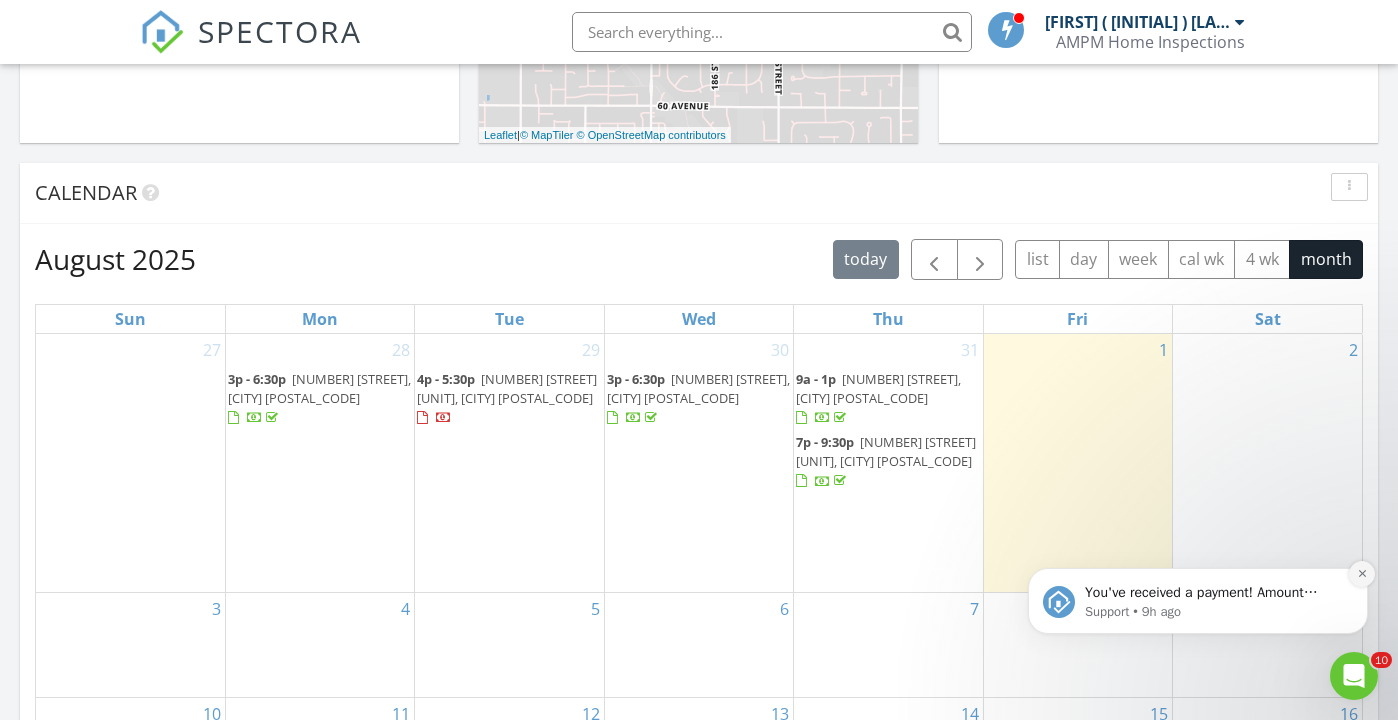 click 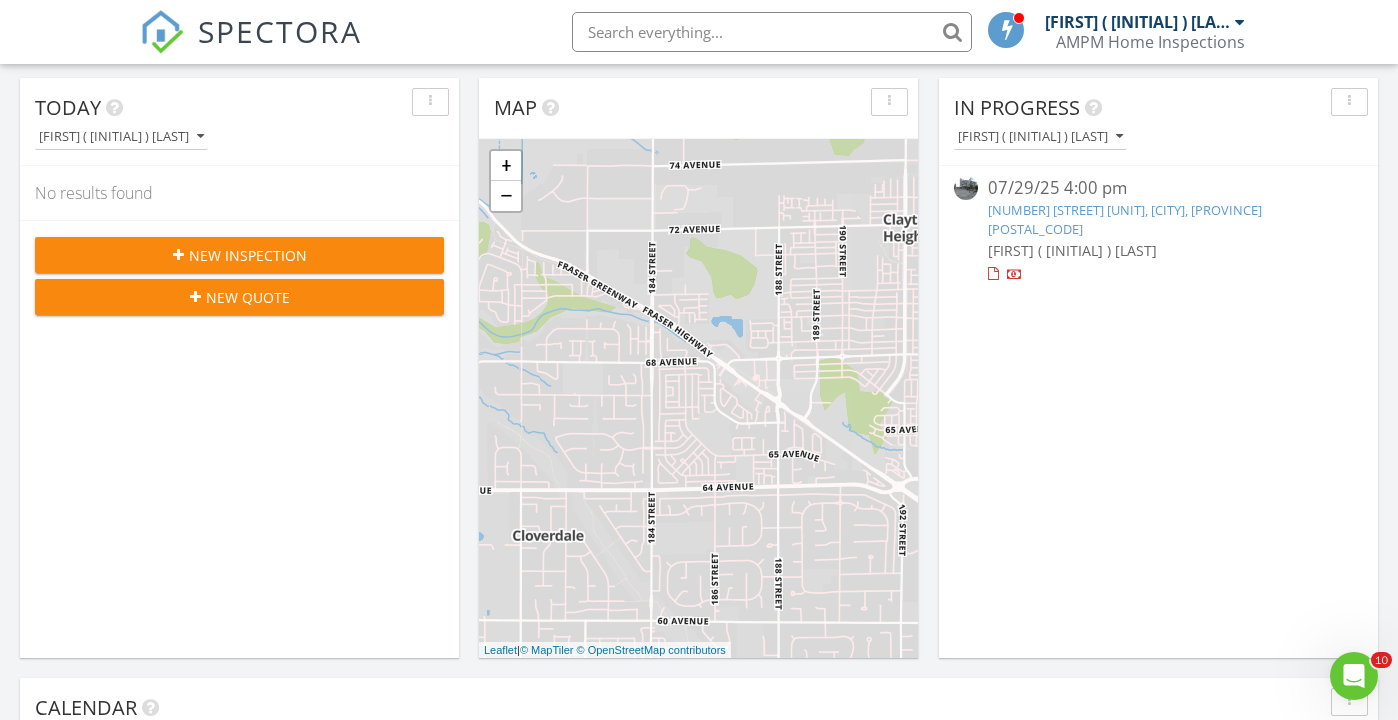 scroll, scrollTop: 215, scrollLeft: 0, axis: vertical 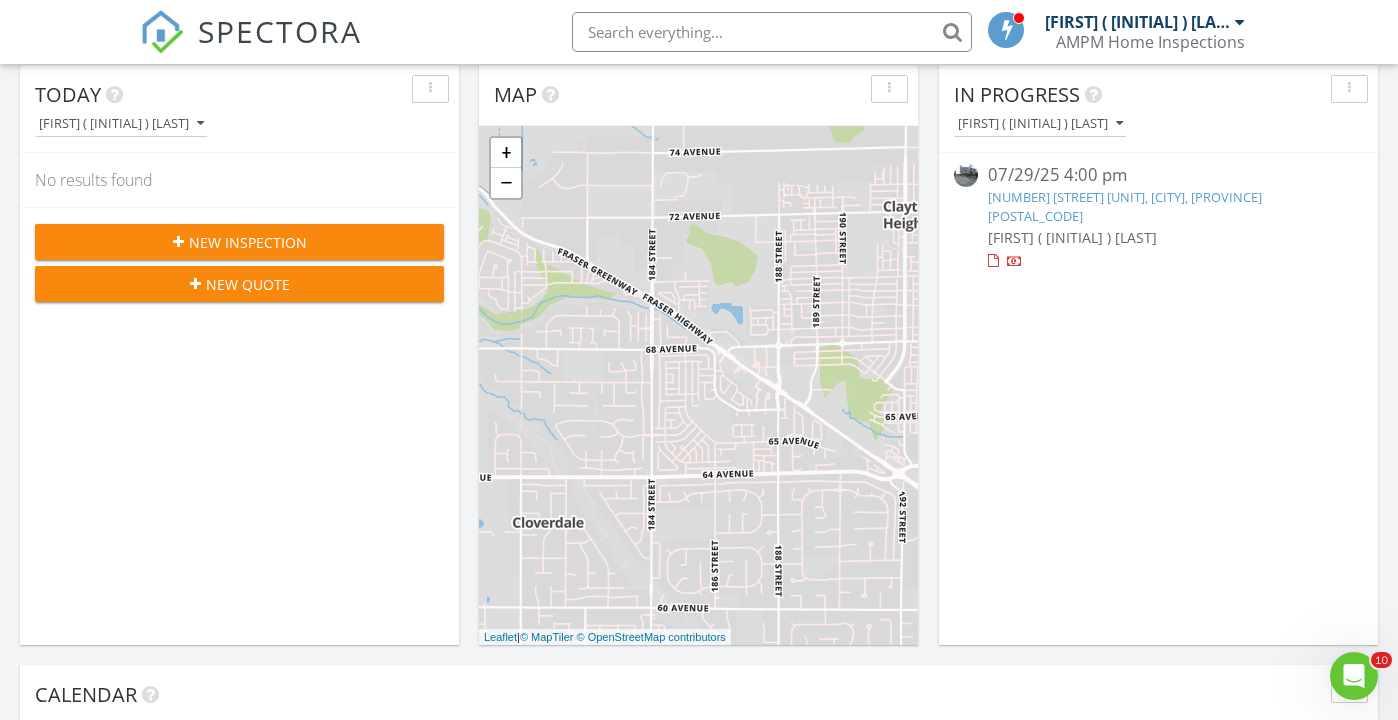 click on "New Inspection" at bounding box center [248, 242] 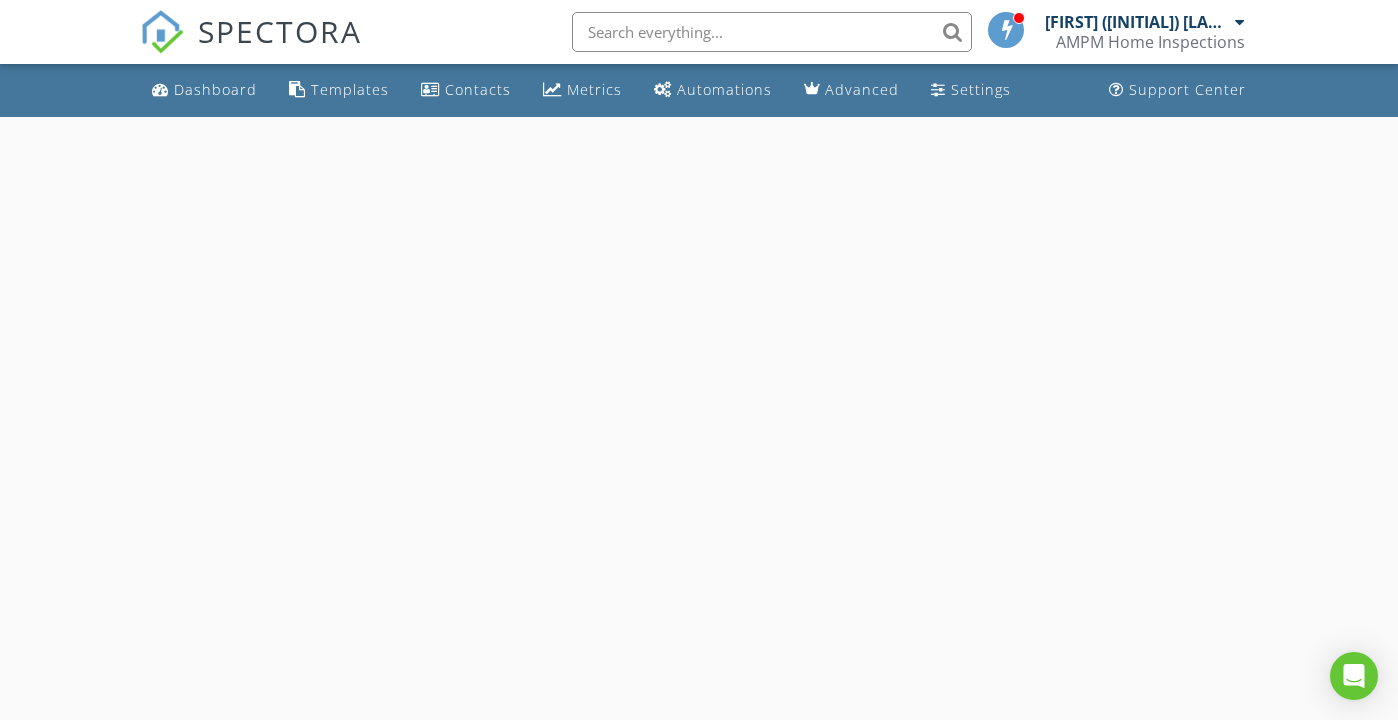 scroll, scrollTop: 0, scrollLeft: 0, axis: both 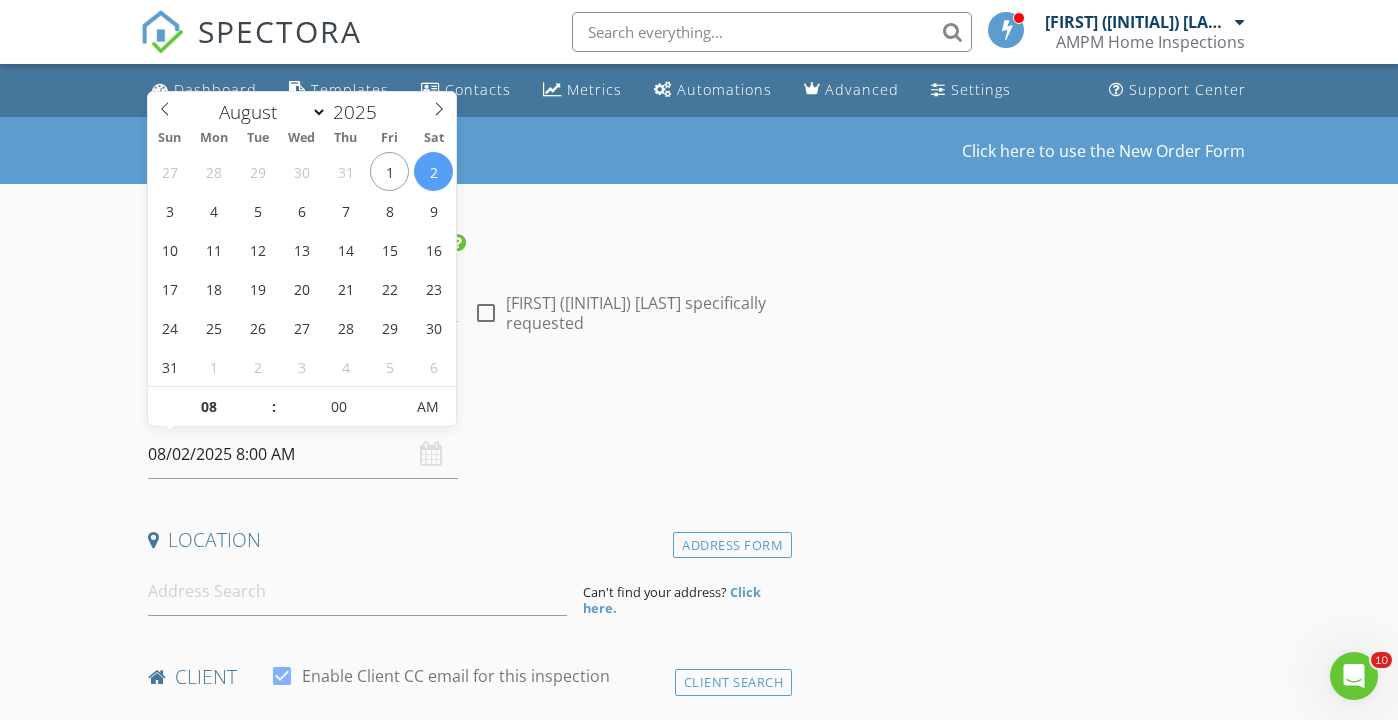 click on "08/02/2025 8:00 AM" at bounding box center [303, 454] 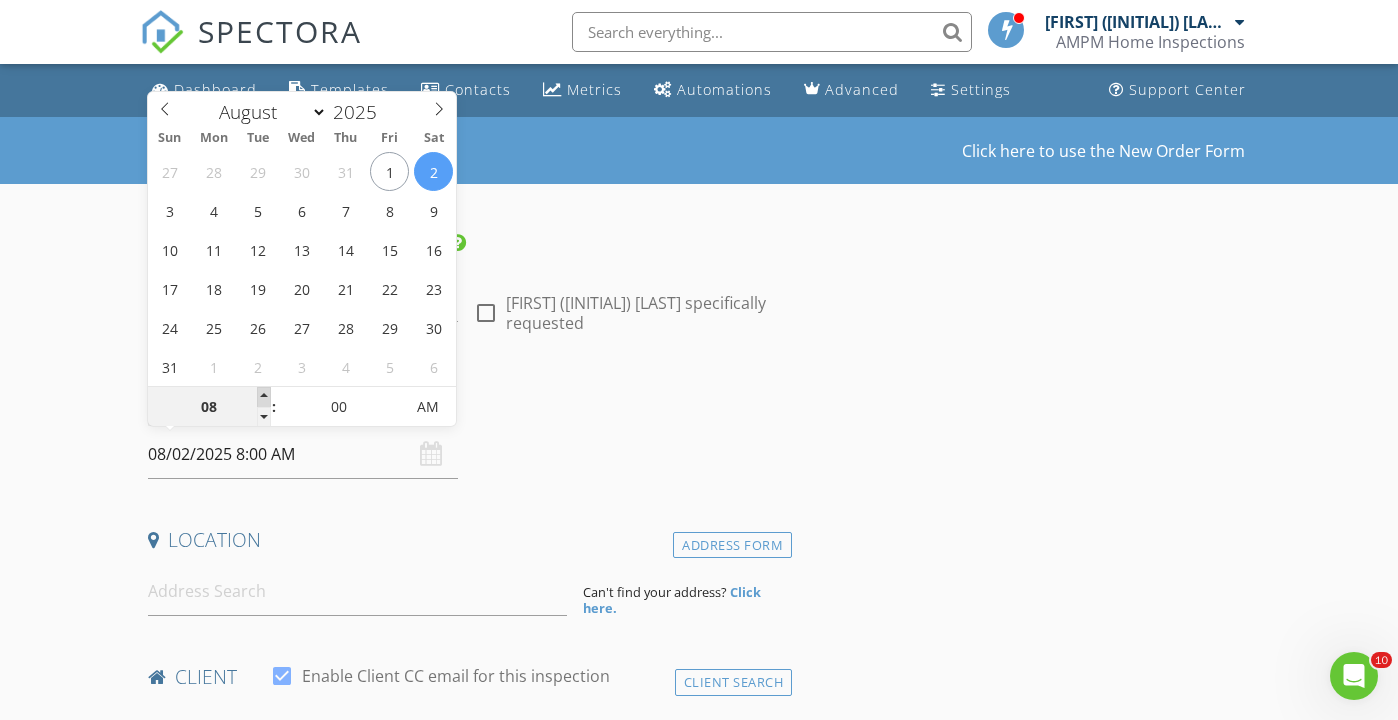 type on "09" 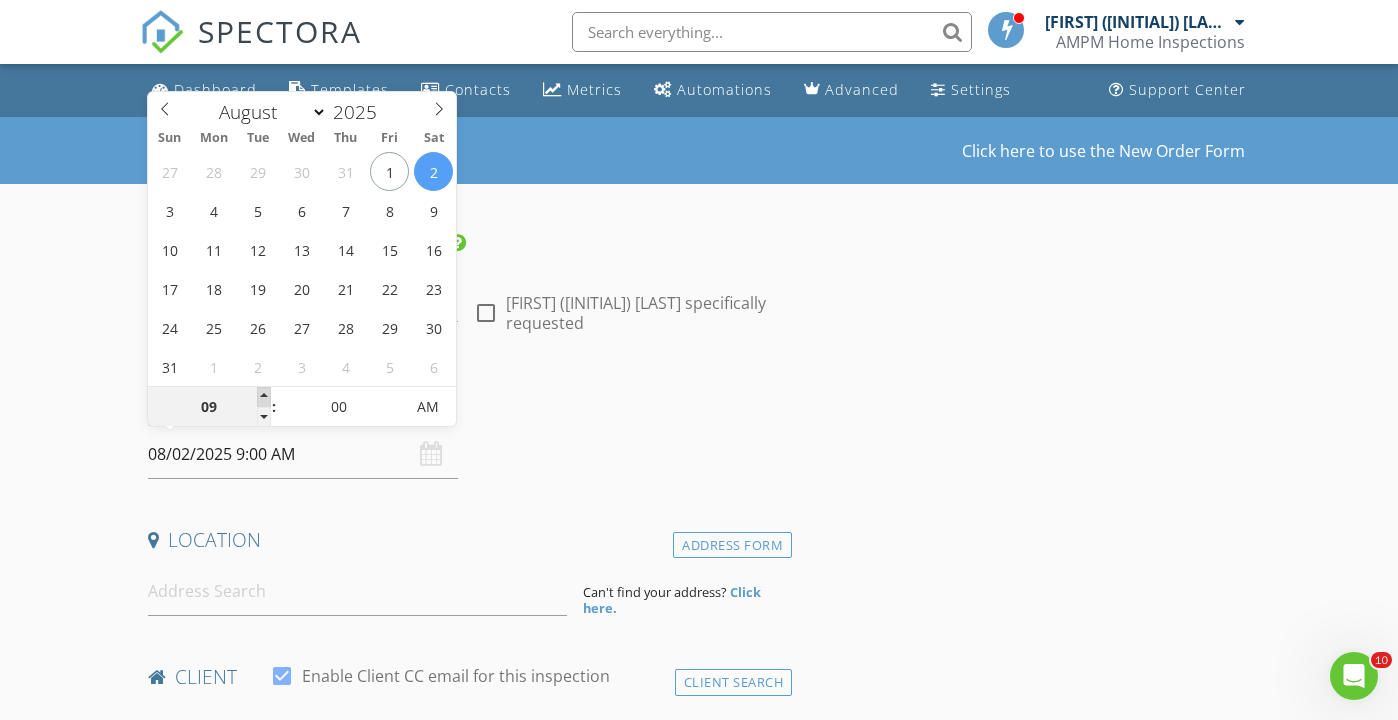 click at bounding box center [264, 397] 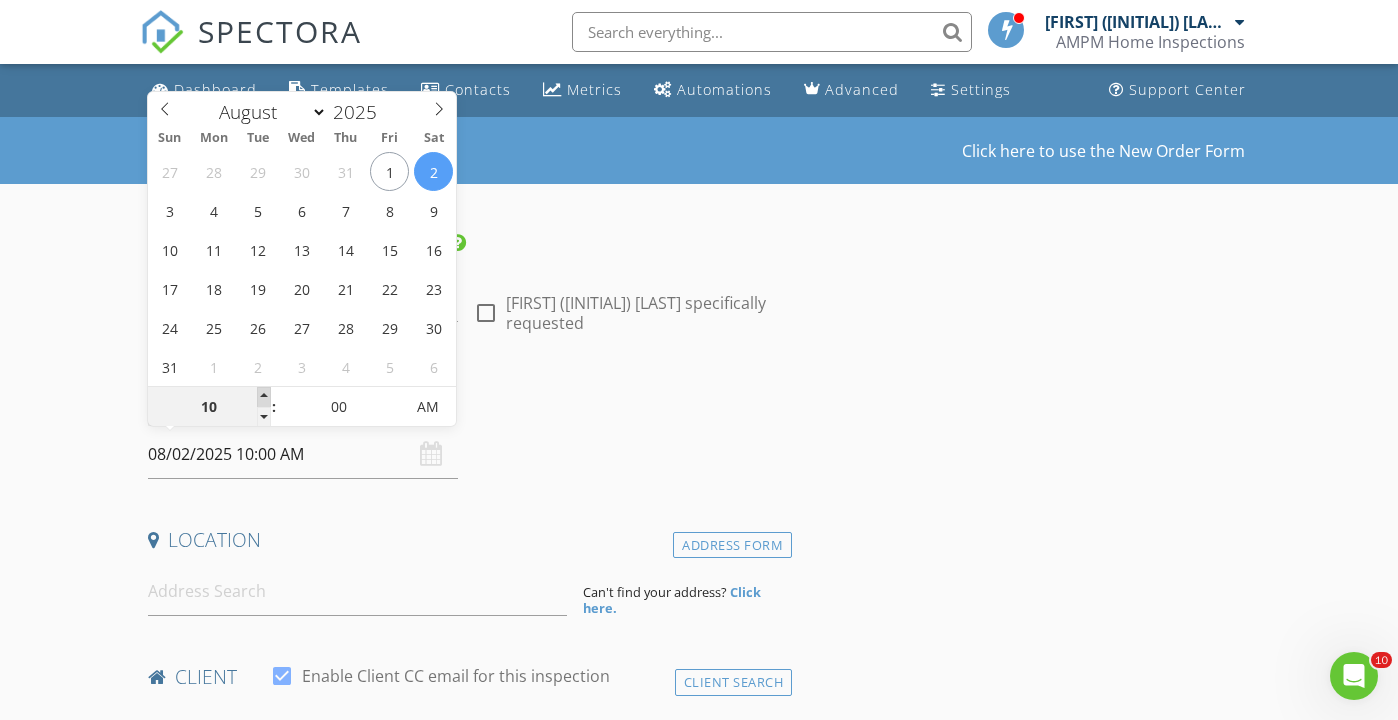 click at bounding box center [264, 397] 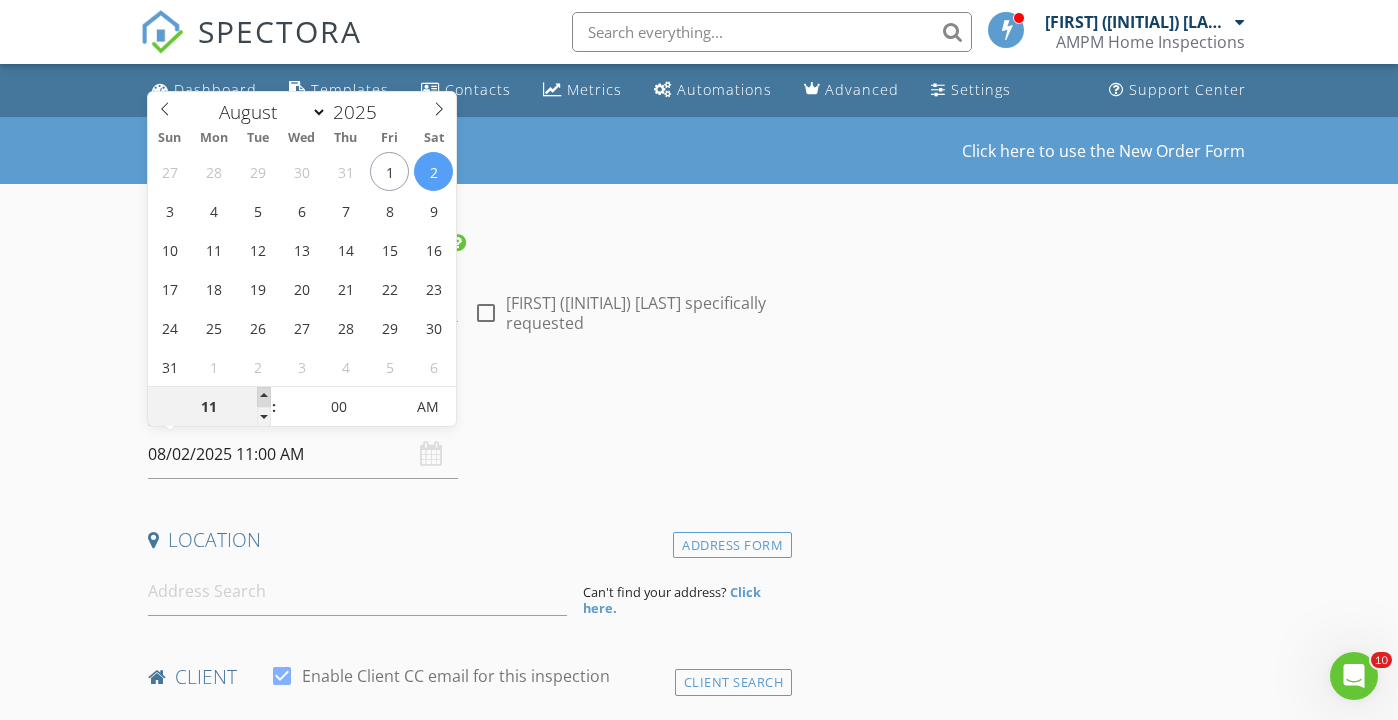 click at bounding box center [264, 397] 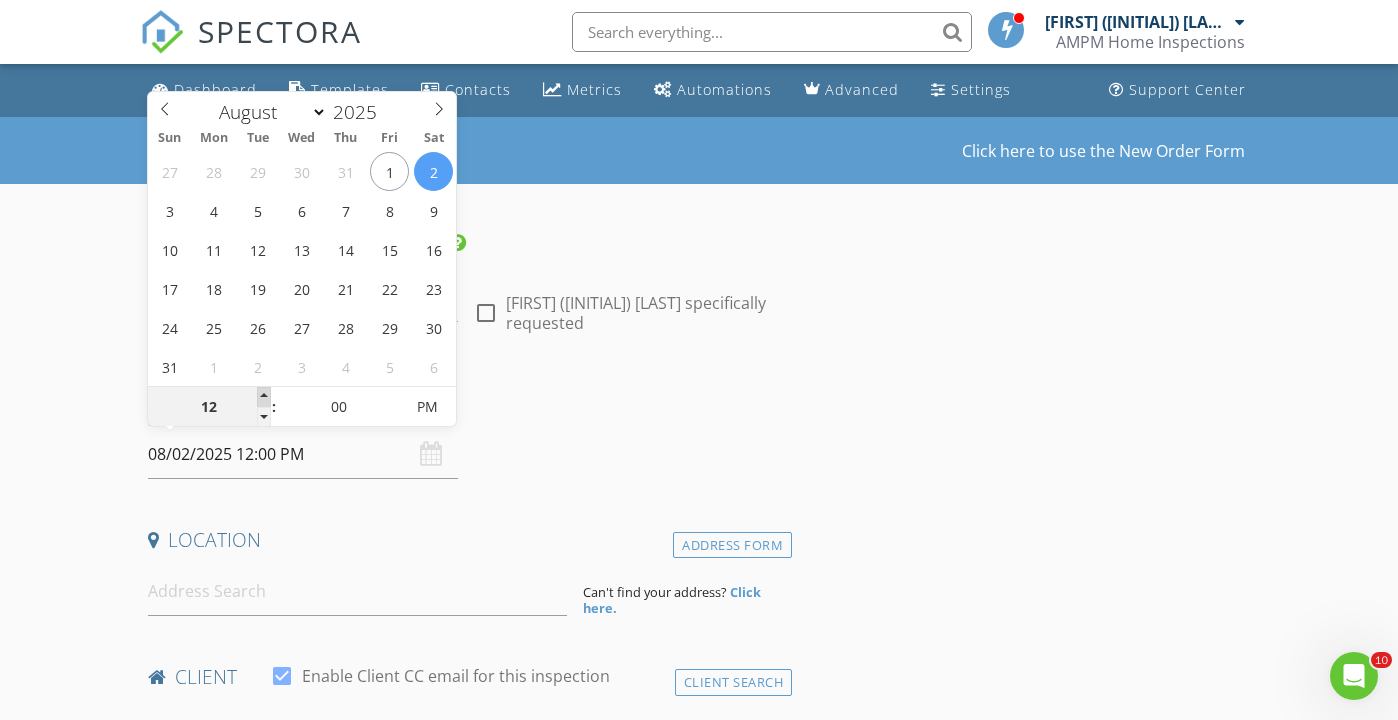 click at bounding box center (264, 397) 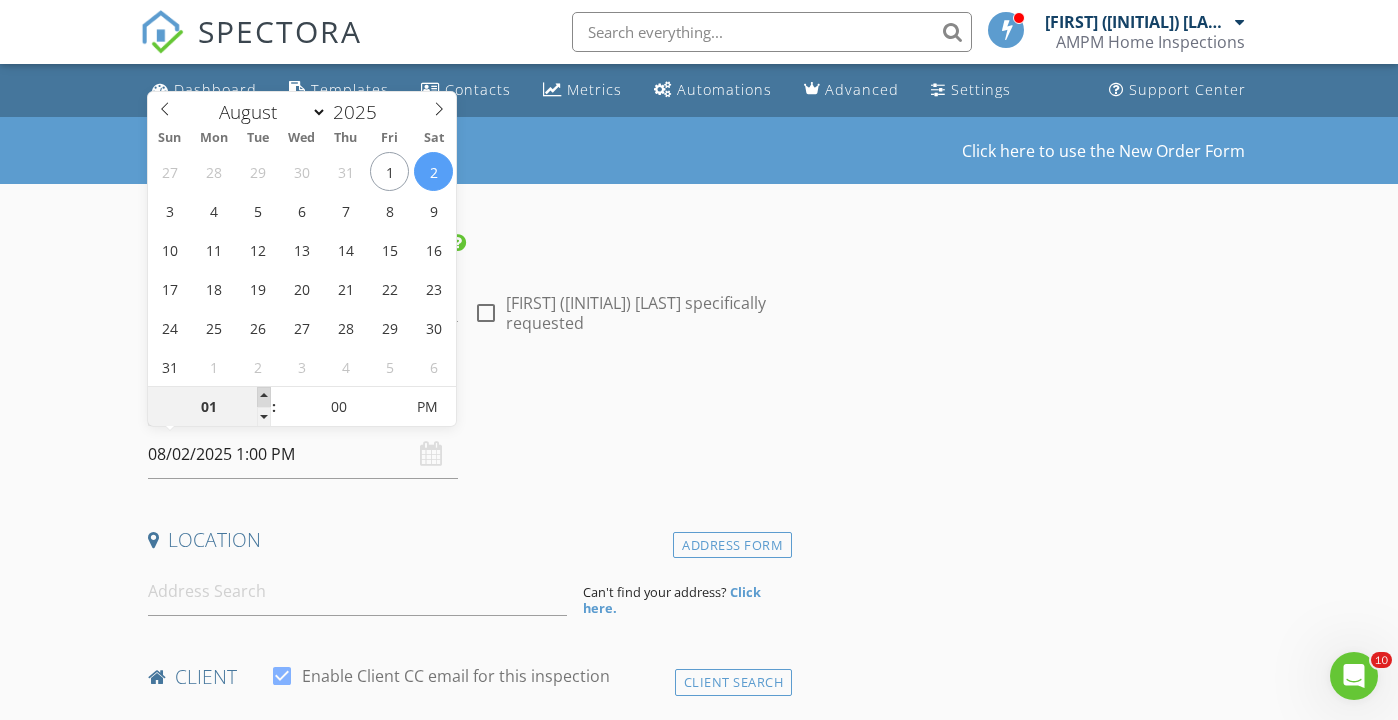 click at bounding box center (264, 397) 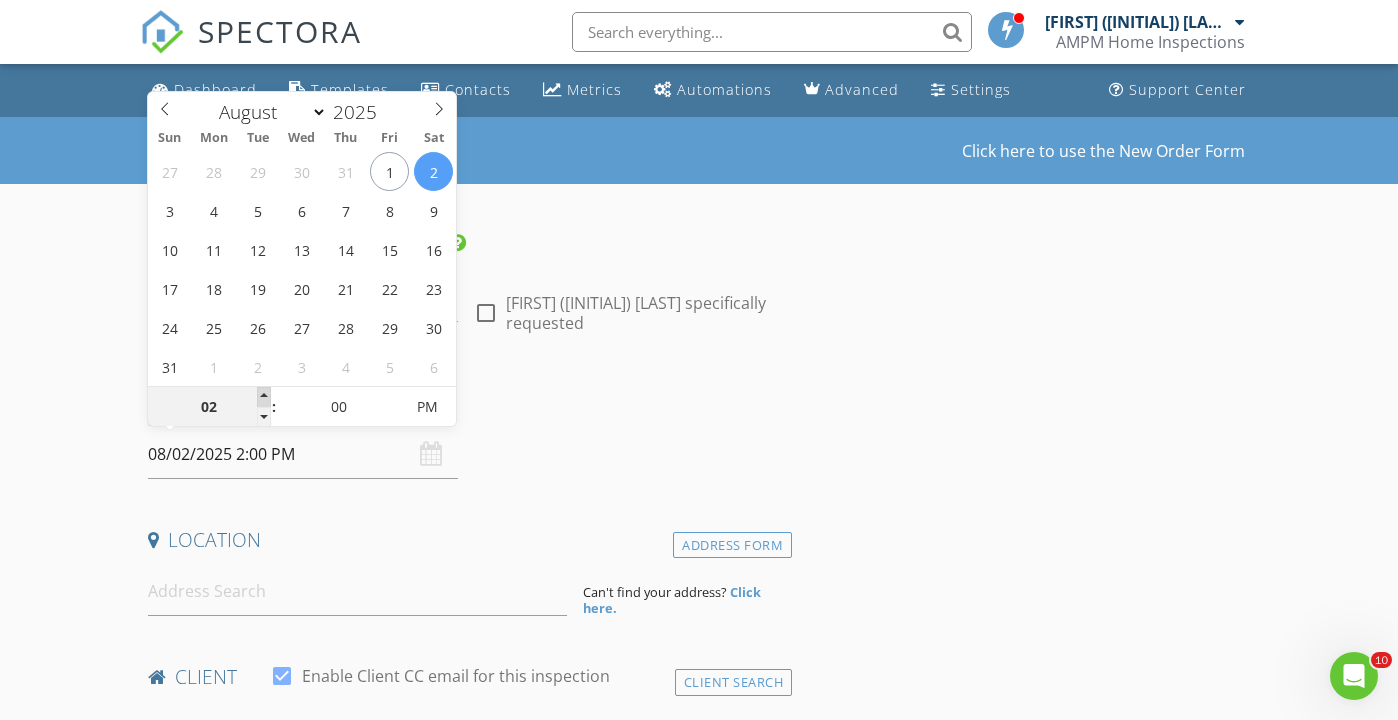 click at bounding box center [264, 397] 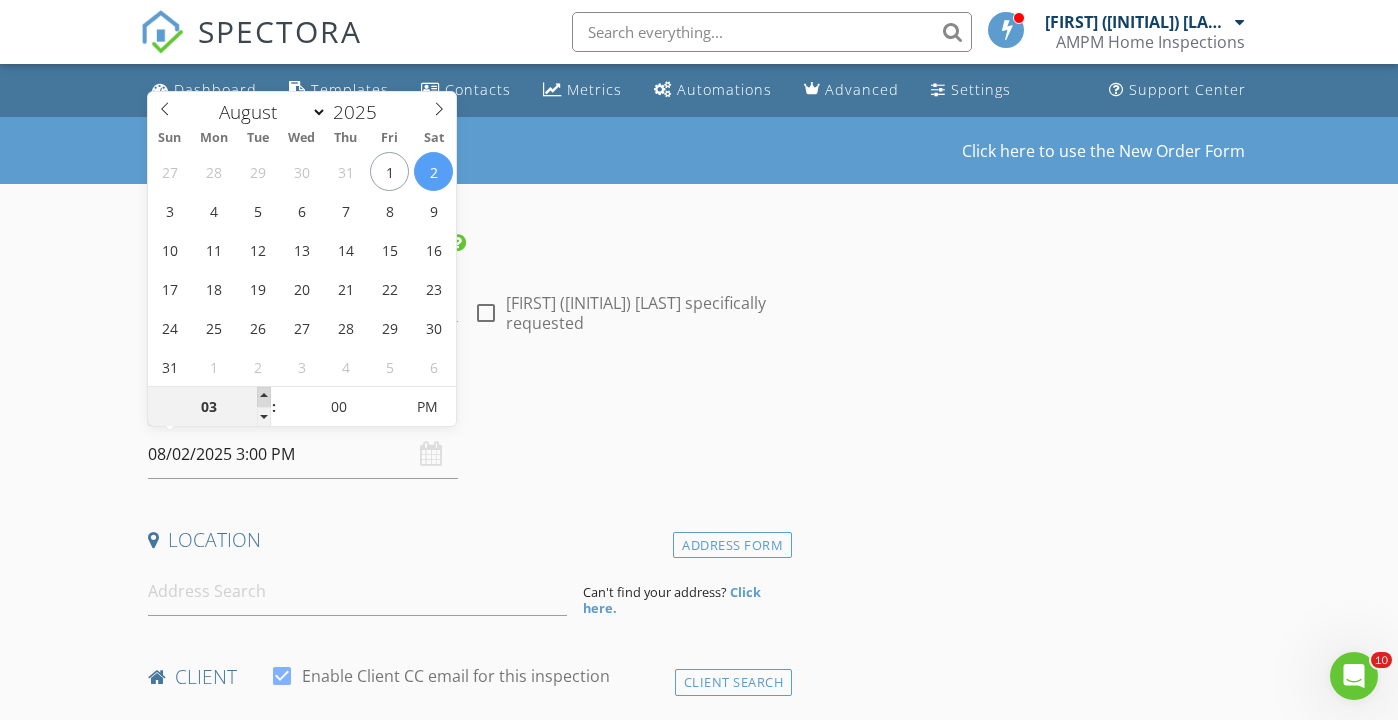 click at bounding box center [264, 397] 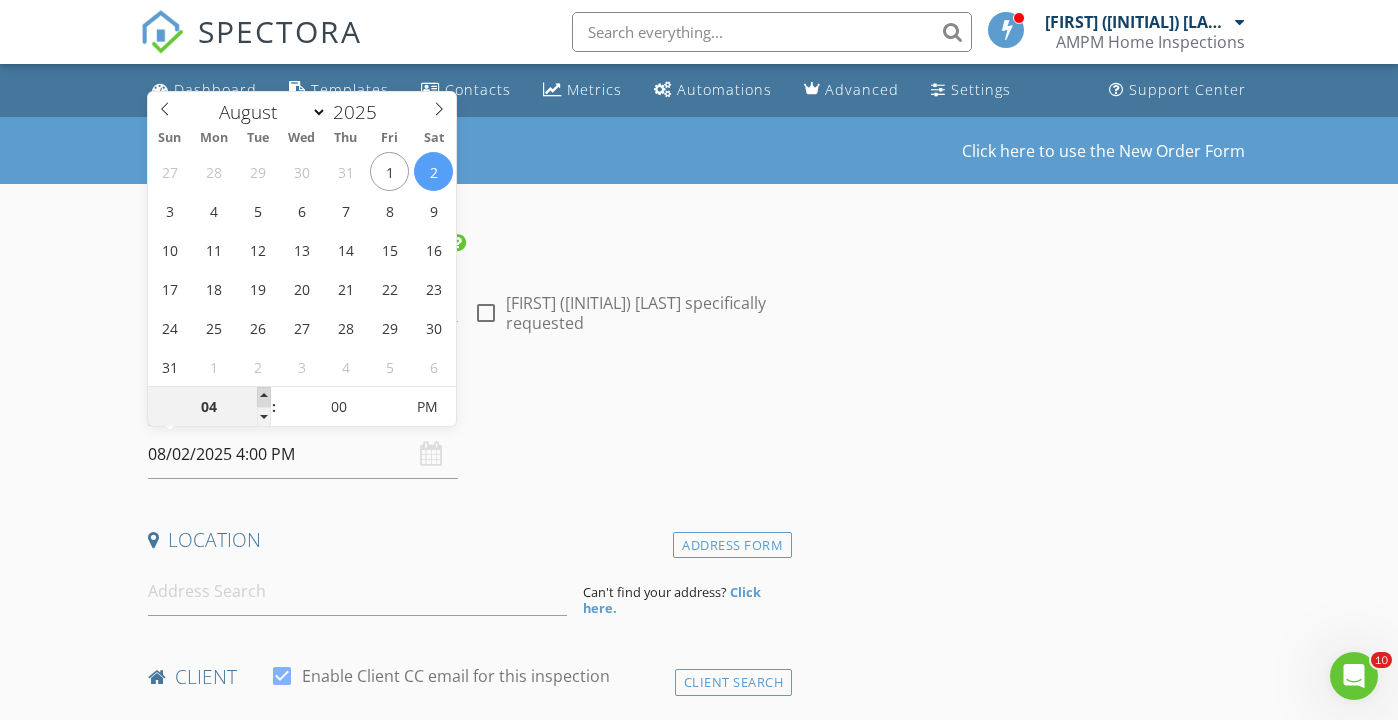 click at bounding box center (264, 397) 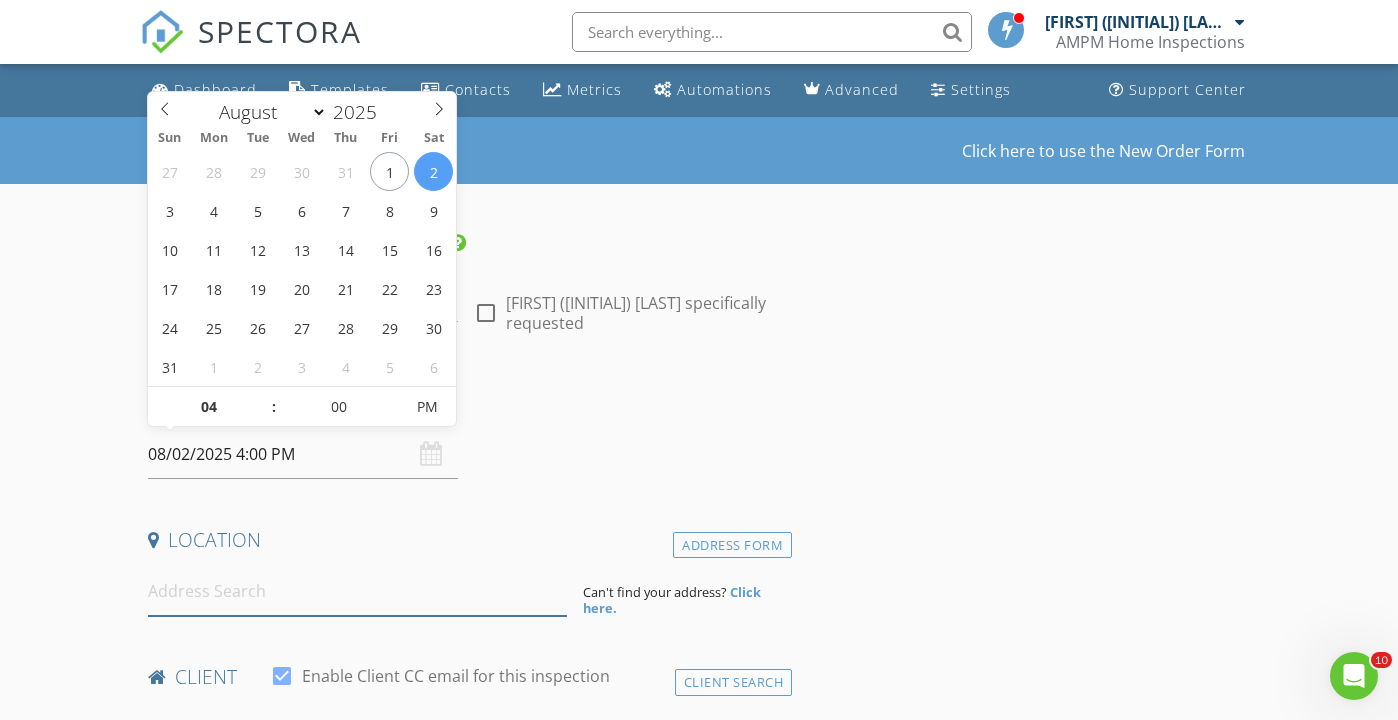 click at bounding box center [357, 591] 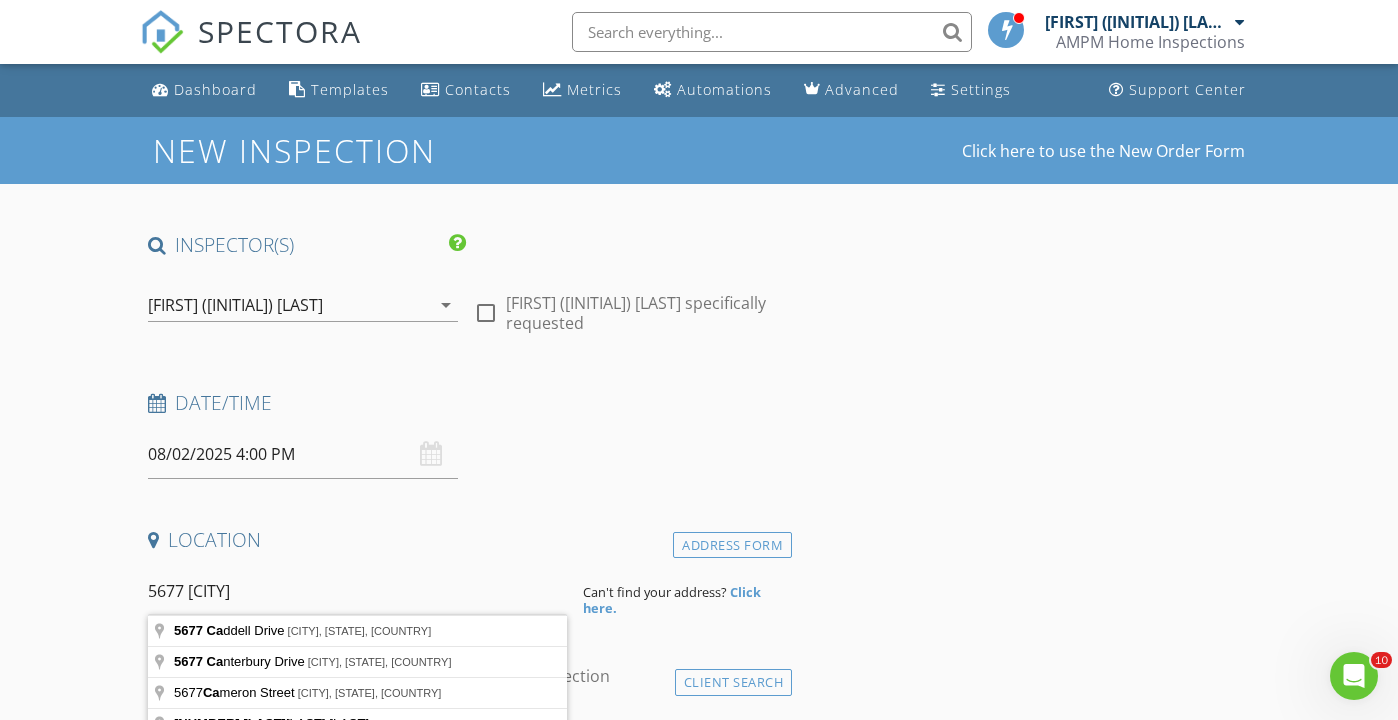 type on "5677 can" 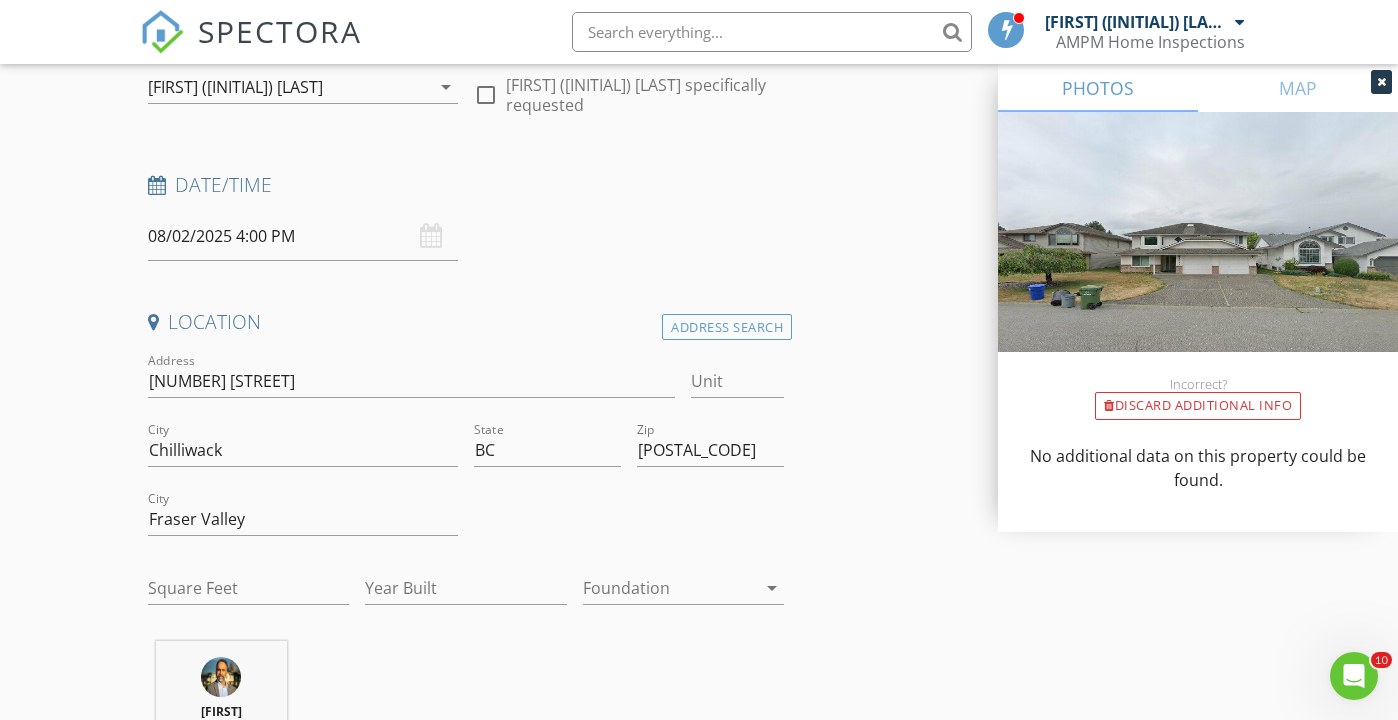 scroll, scrollTop: 219, scrollLeft: 0, axis: vertical 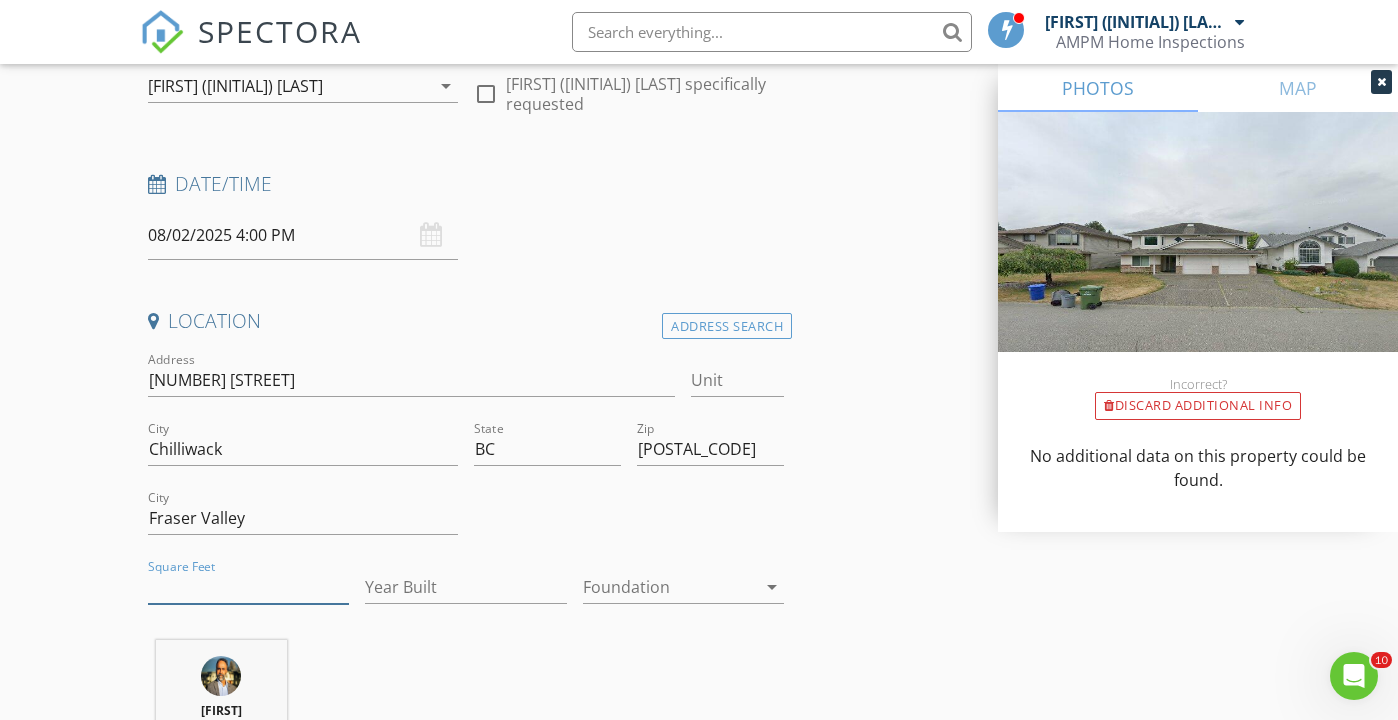 click on "Square Feet" at bounding box center (248, 587) 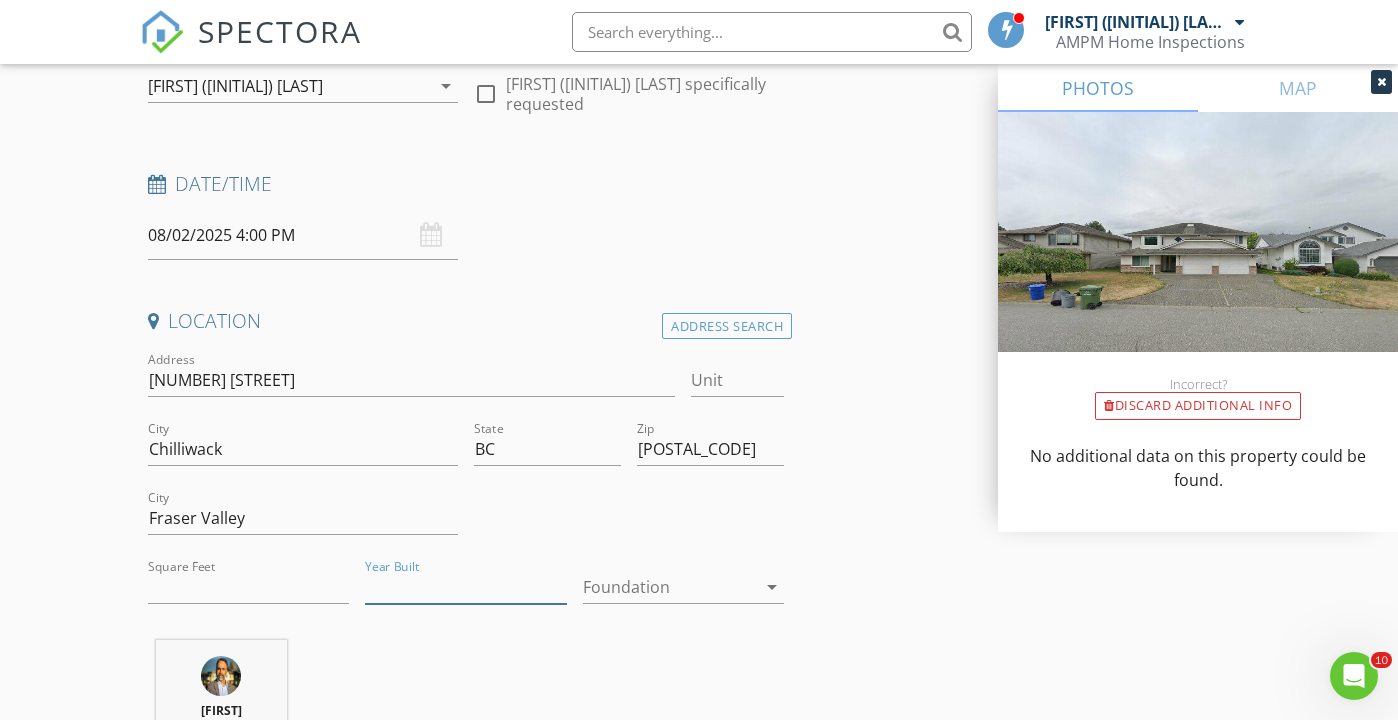 click on "Year Built" at bounding box center (465, 587) 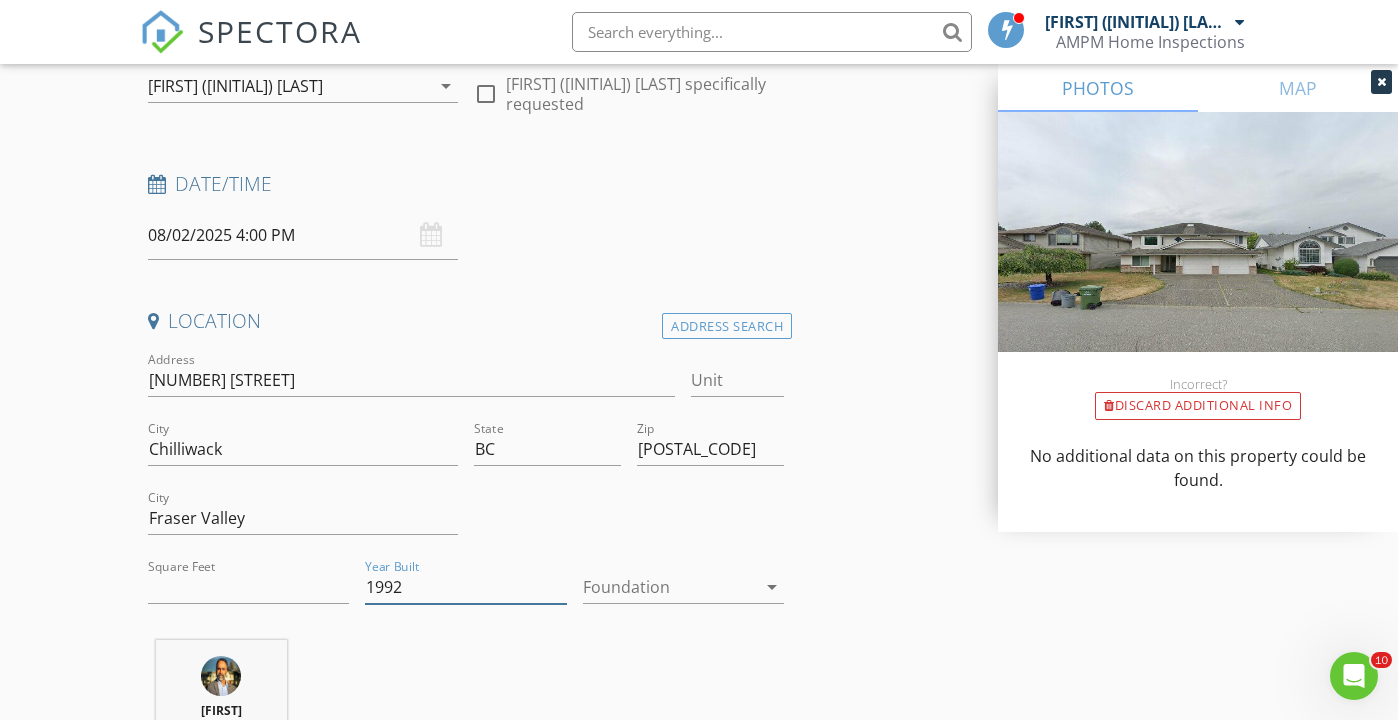 type on "1992" 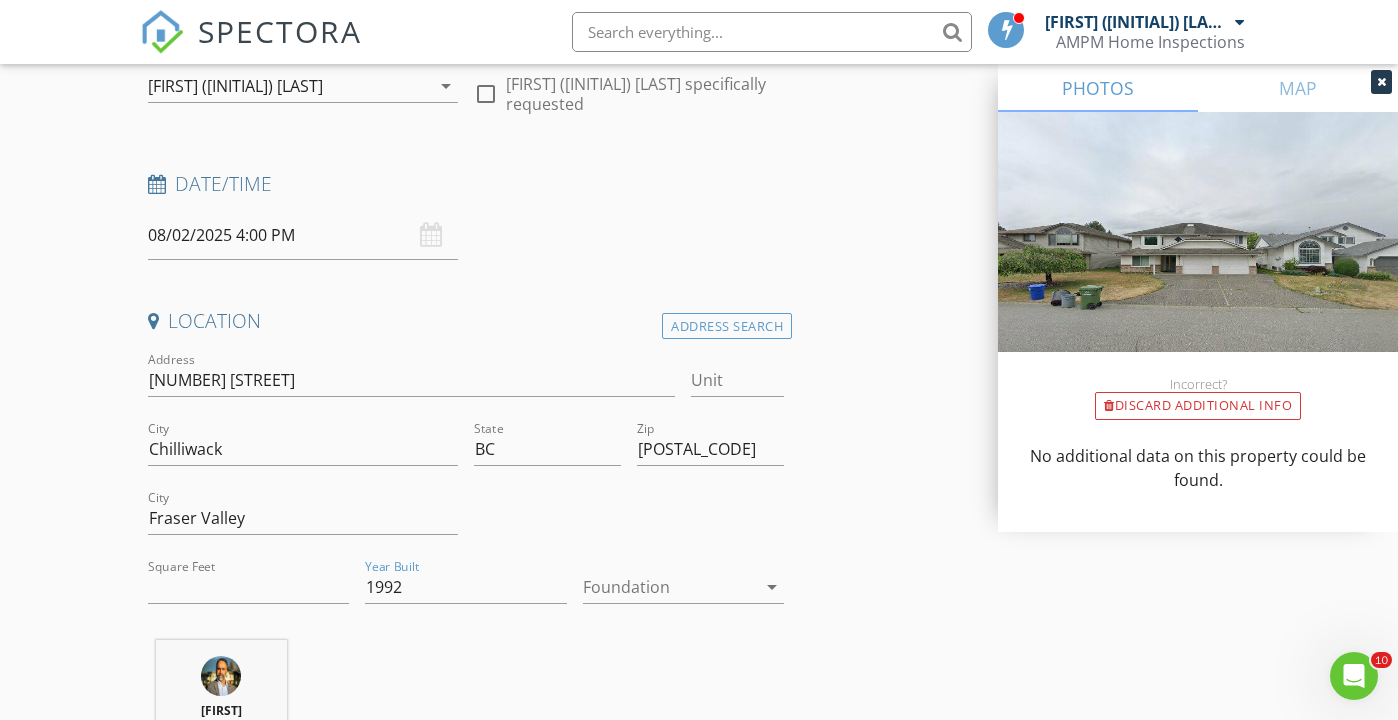 click at bounding box center [669, 587] 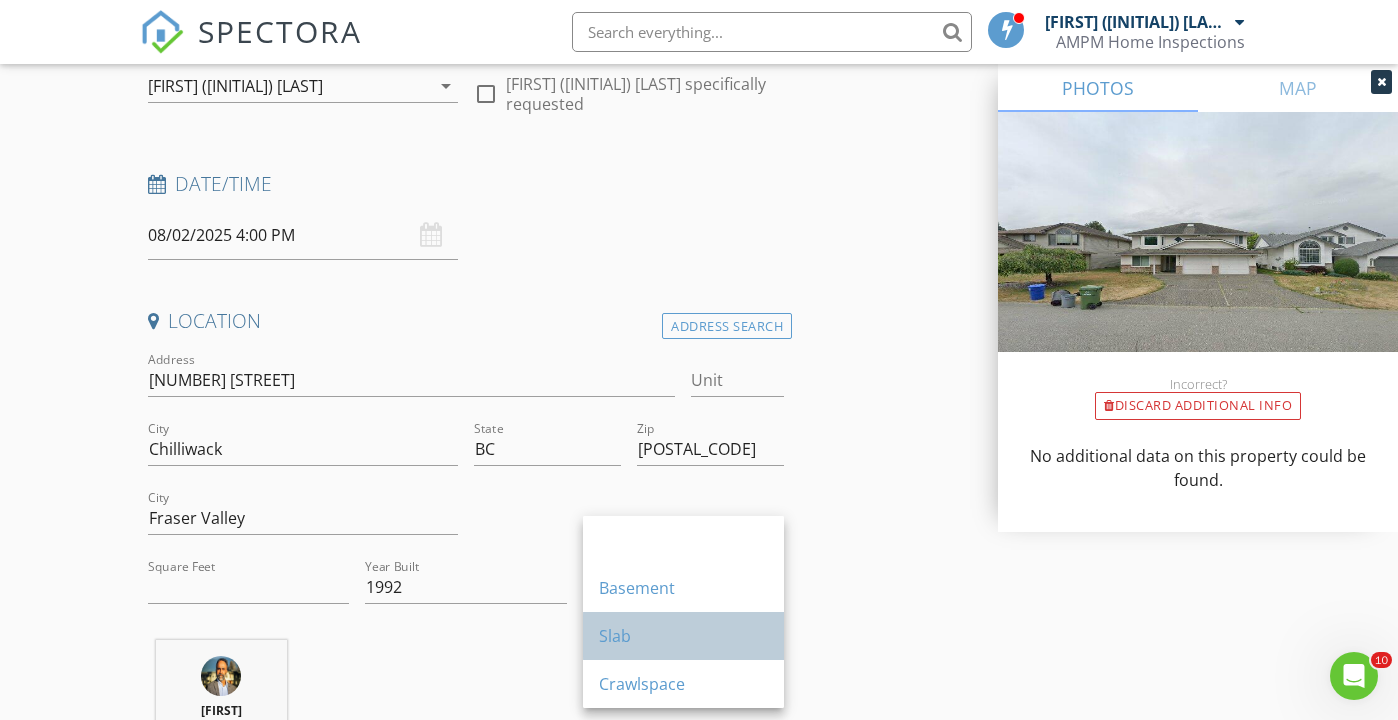 click on "Slab" at bounding box center [683, 636] 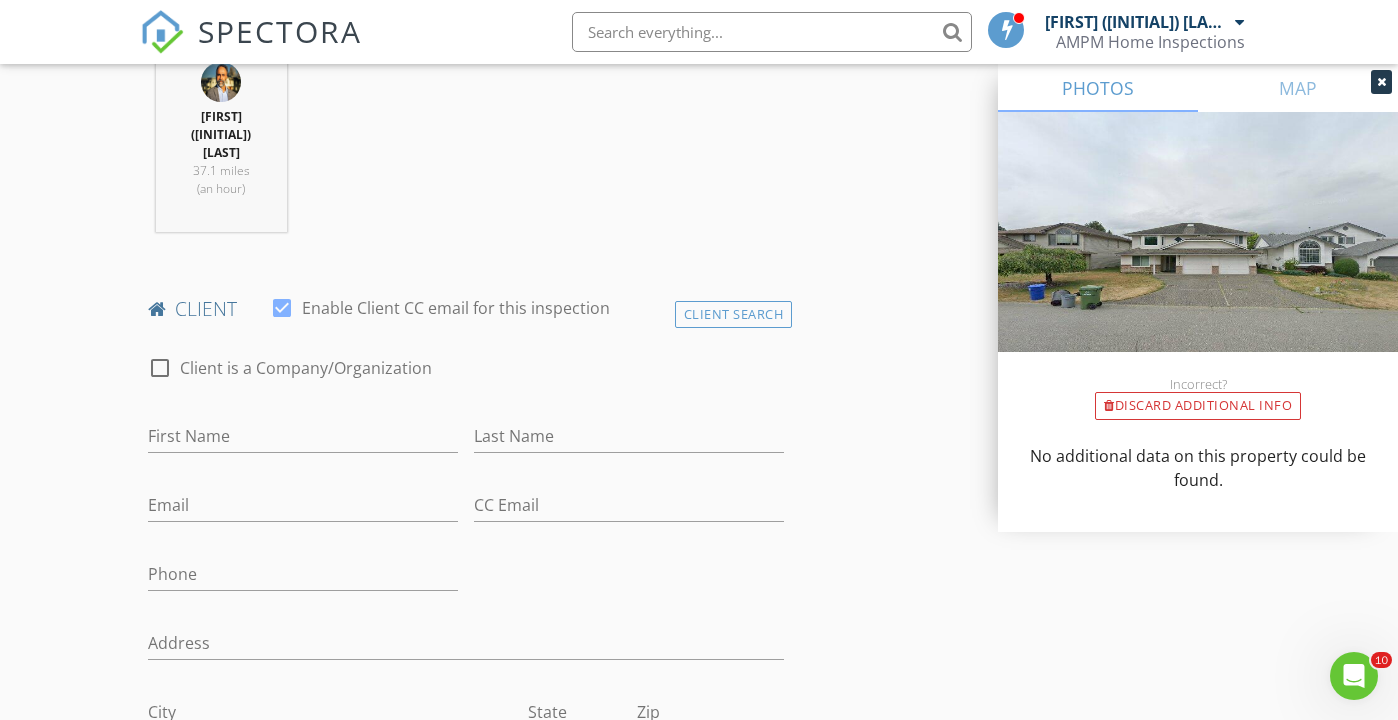 scroll, scrollTop: 824, scrollLeft: 0, axis: vertical 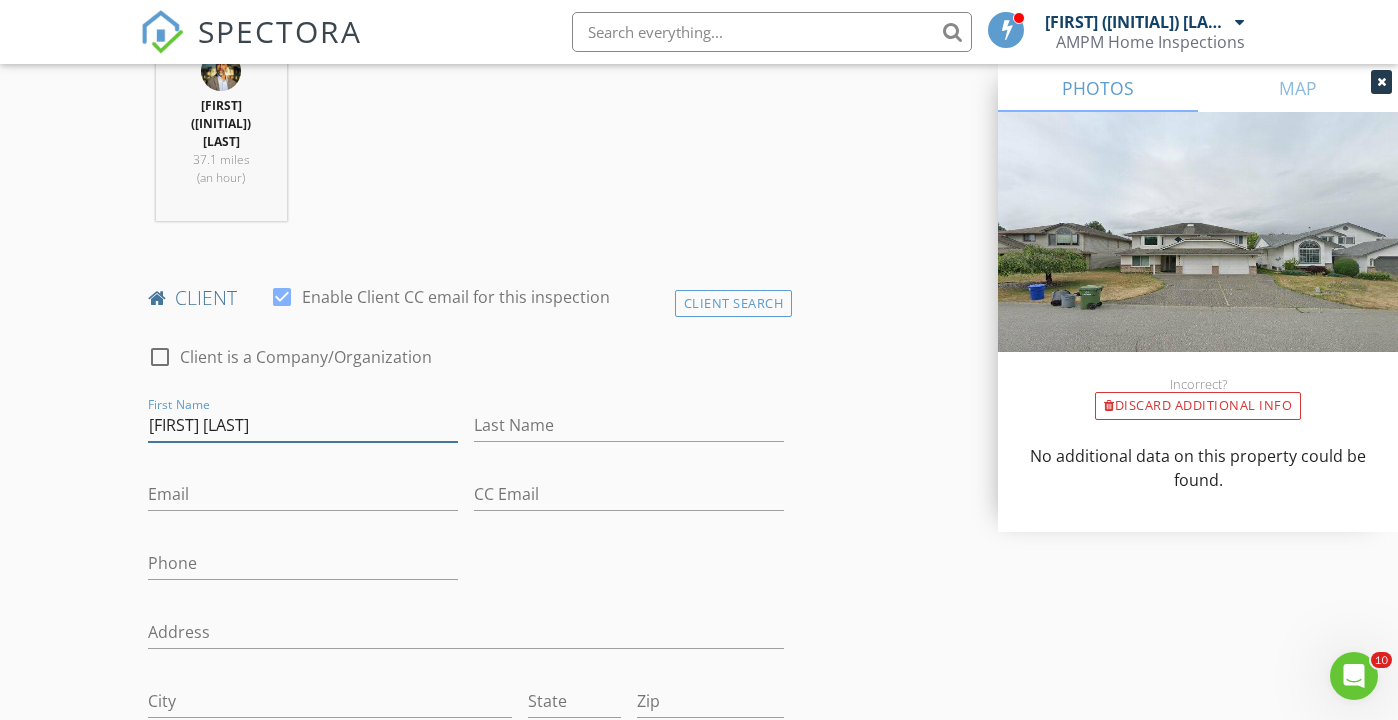 type on "[FIRST] [LAST]" 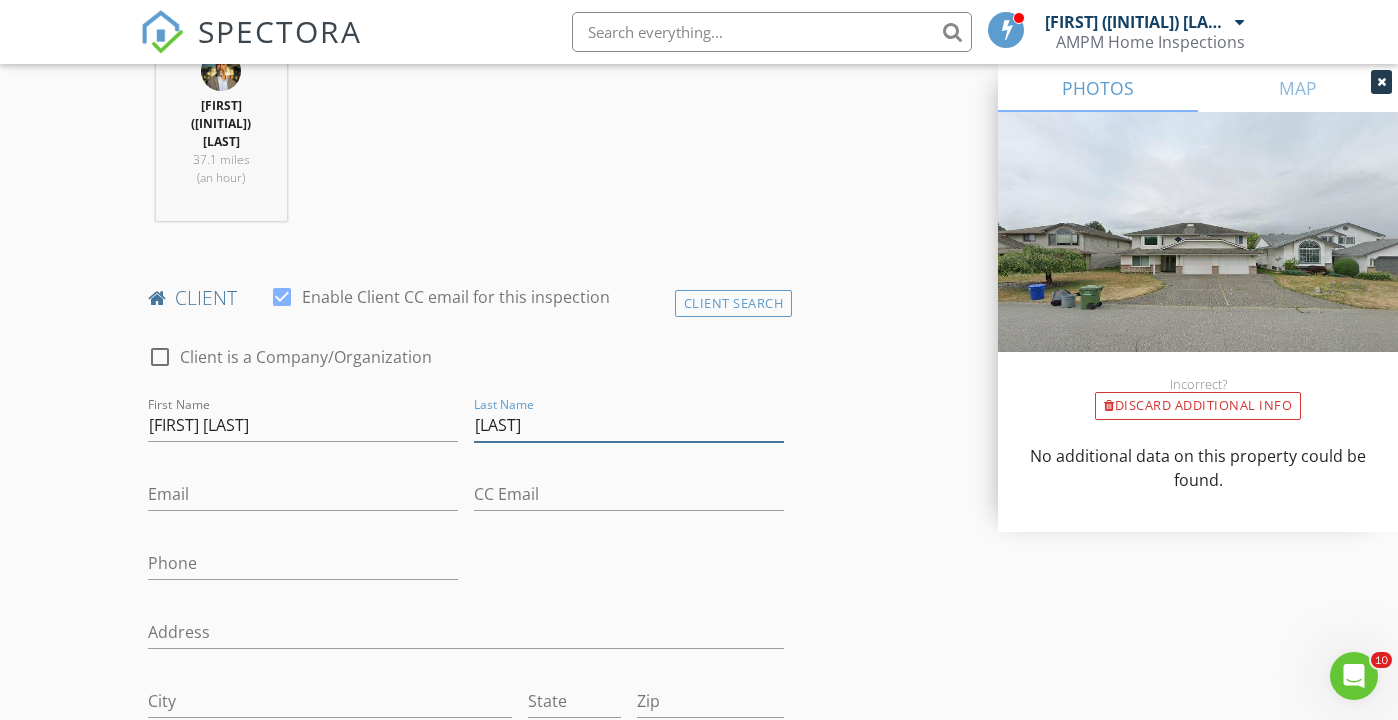 type on "[LAST]" 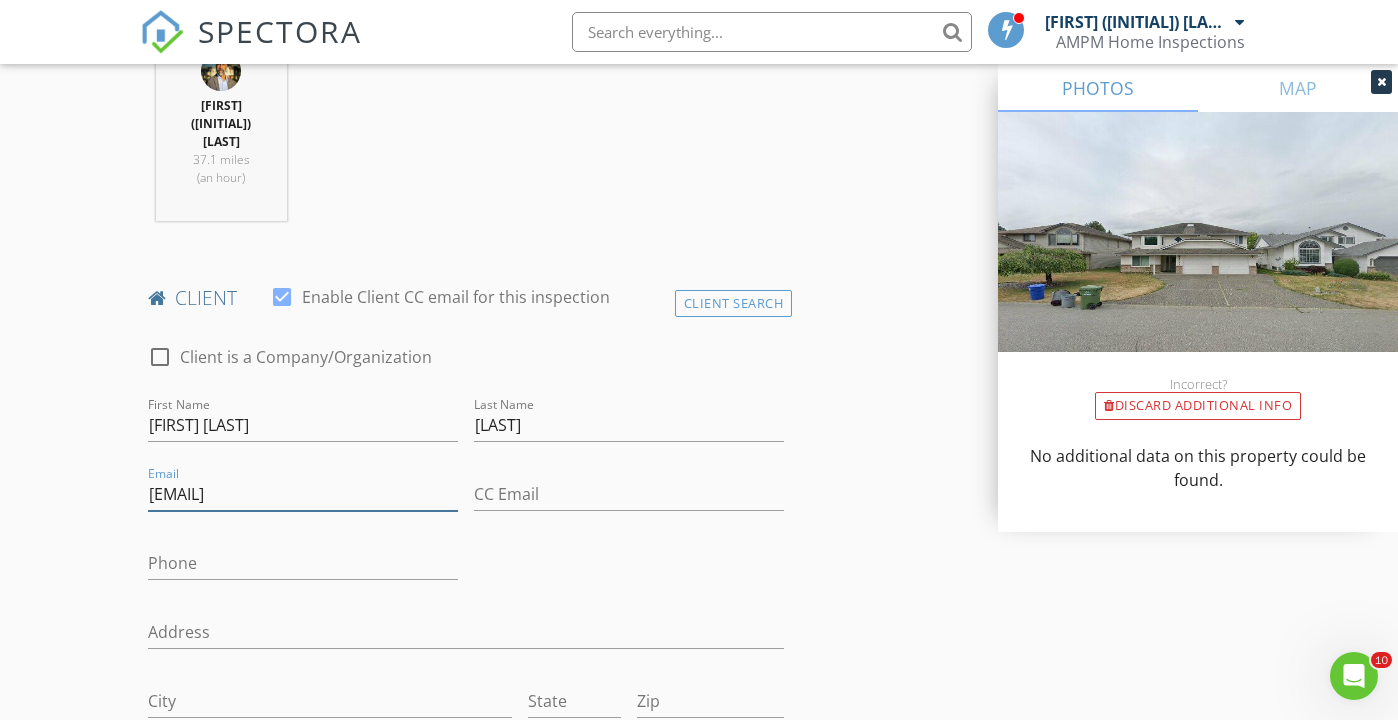 type on "[FIRST]@[EXAMPLE.COM]" 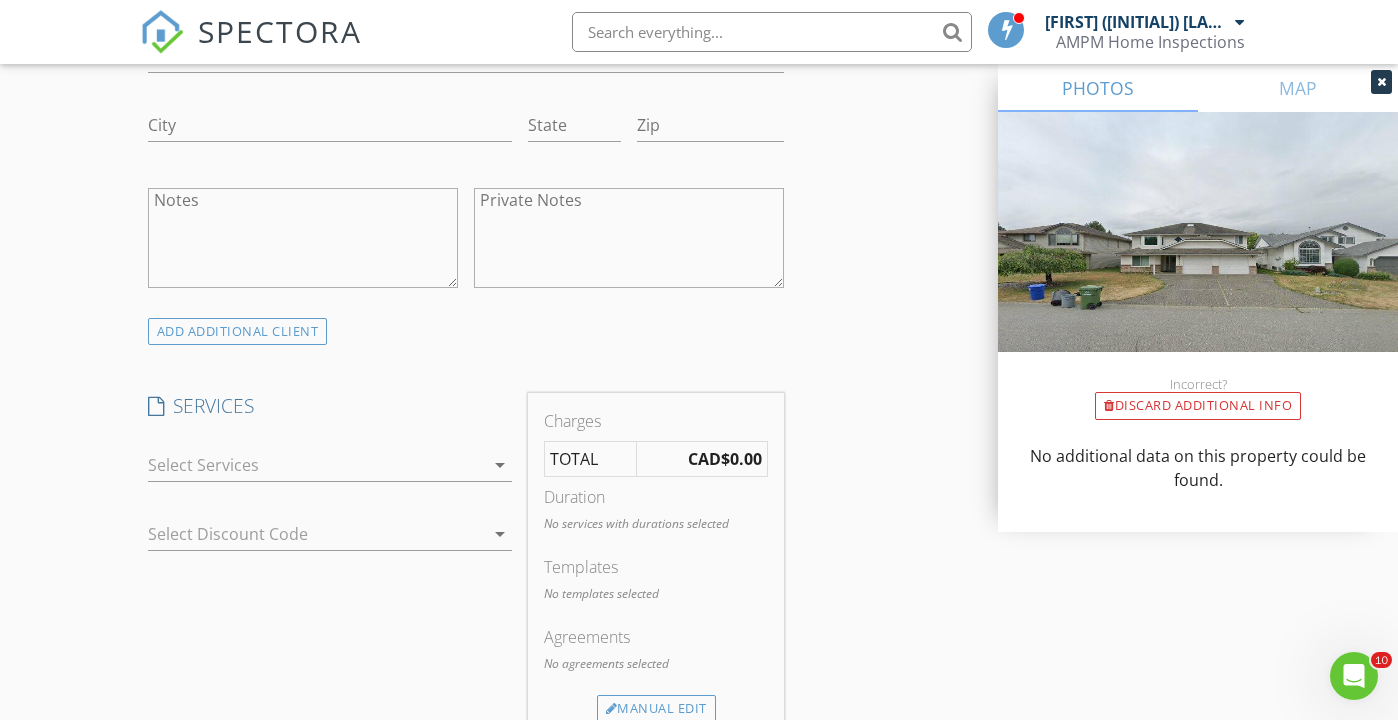 scroll, scrollTop: 1449, scrollLeft: 0, axis: vertical 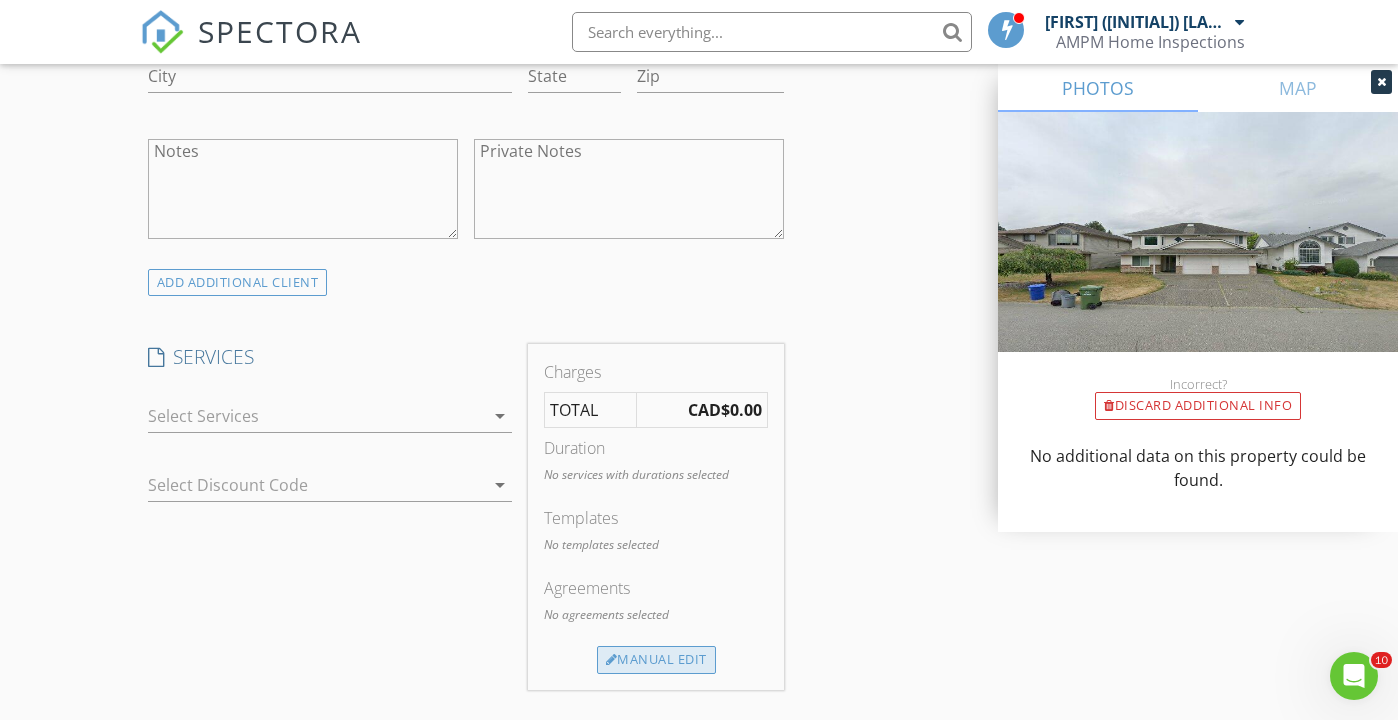 type on "[PHONE]" 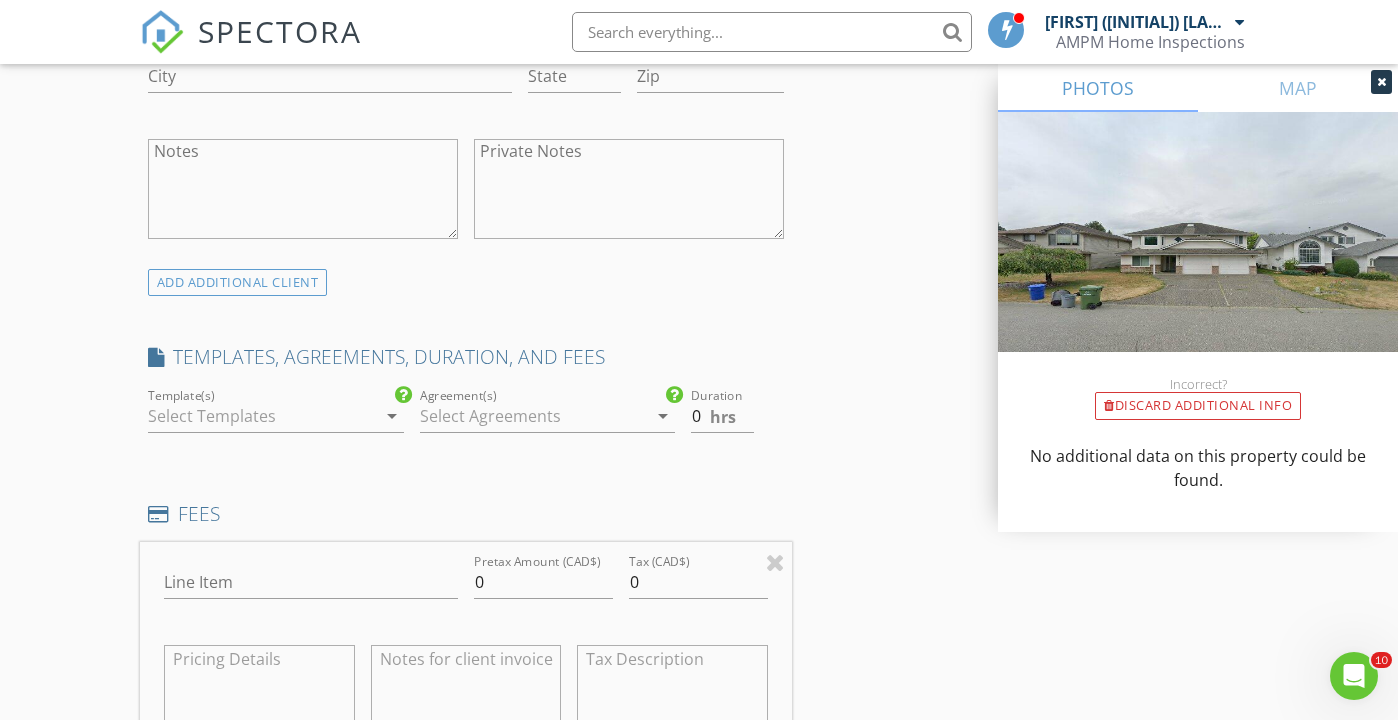 click on "arrow_drop_down" at bounding box center [392, 416] 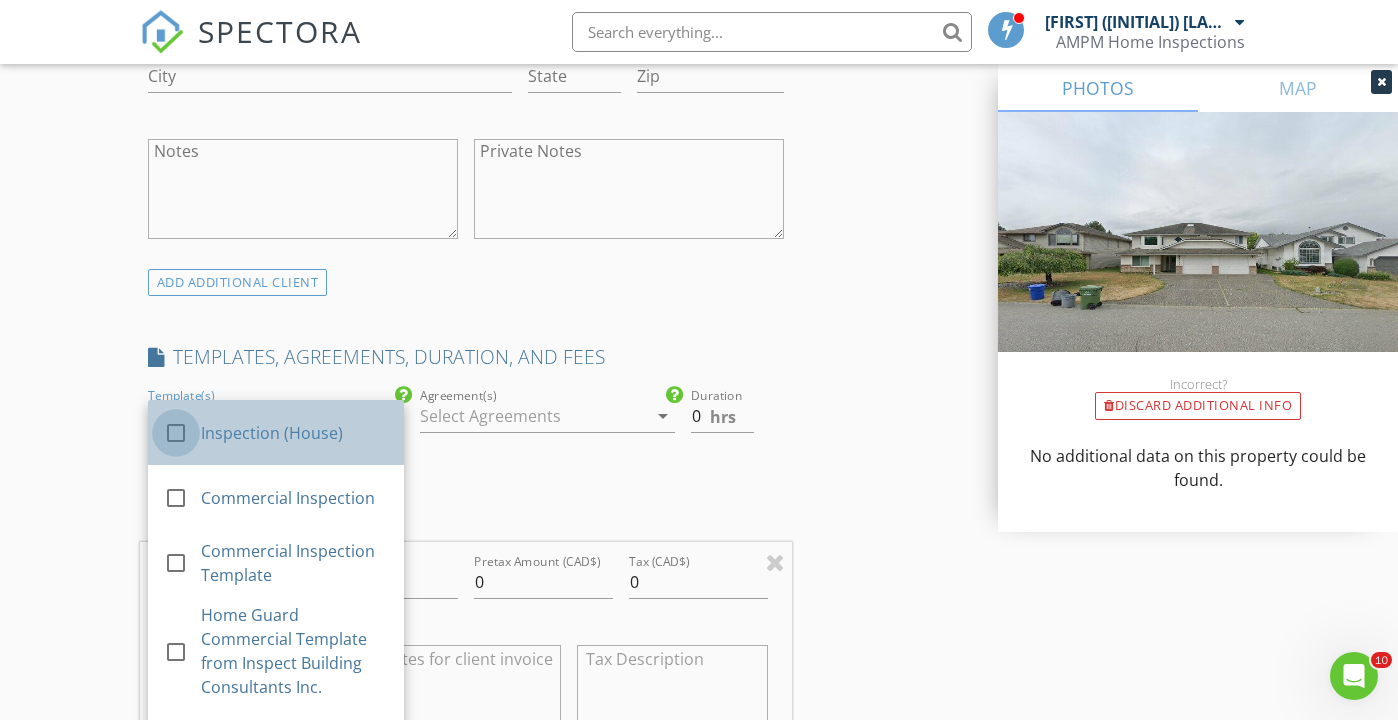 click at bounding box center (176, 433) 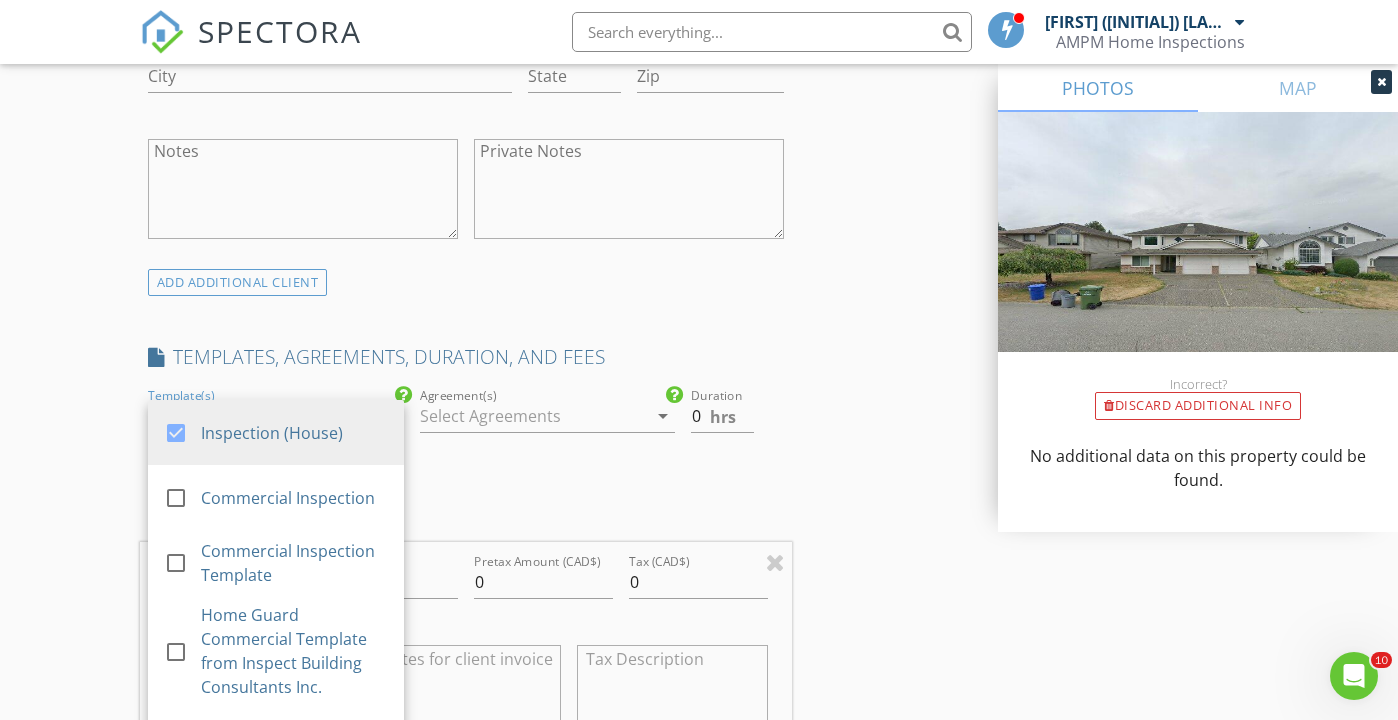 click on "arrow_drop_down" at bounding box center [663, 416] 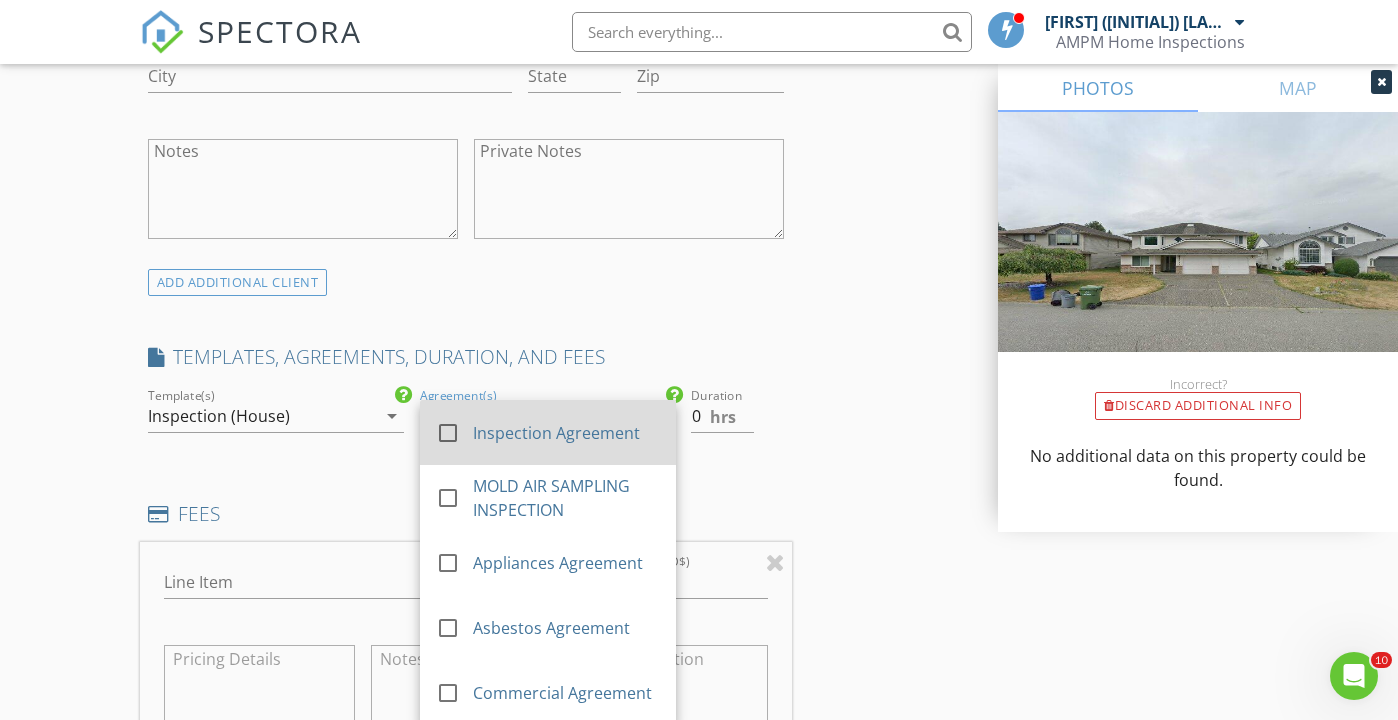 click at bounding box center (448, 433) 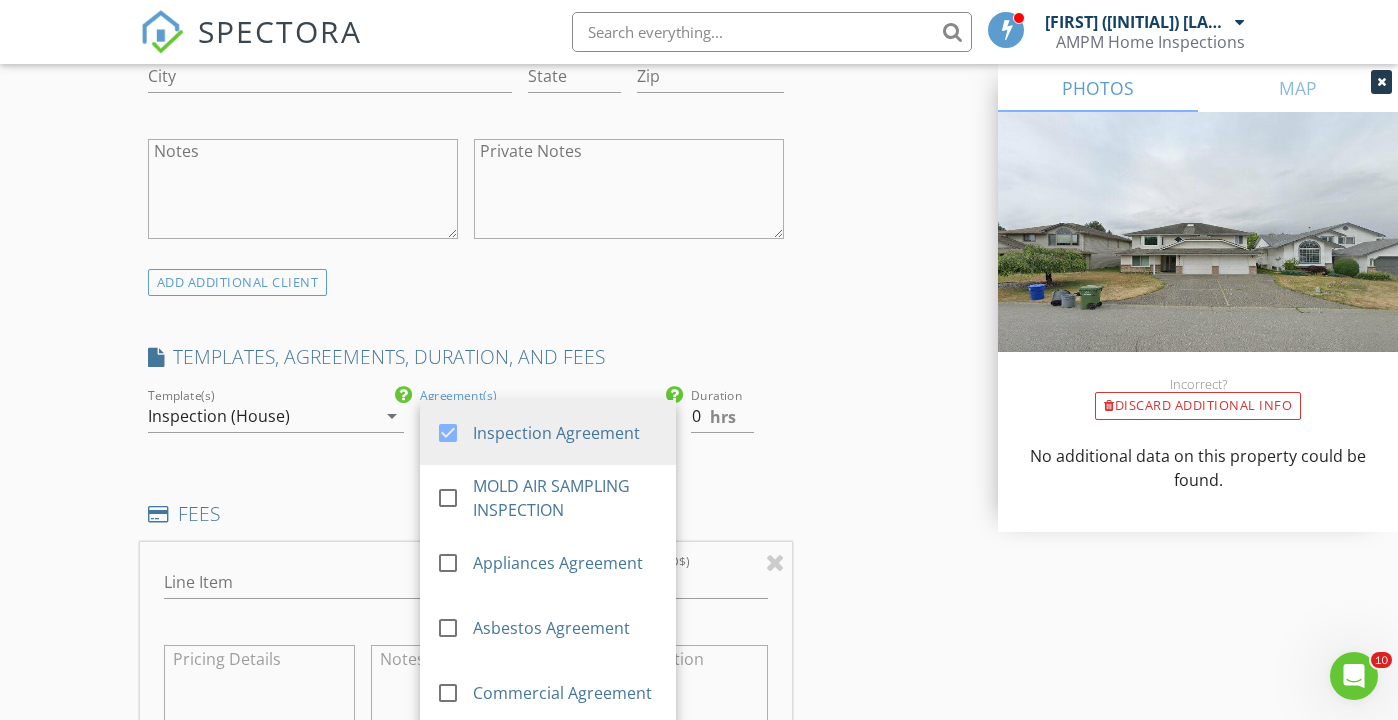 click on "INSPECTOR(S)
check_box   Amanjot (A J ) Singh   PRIMARY   Amanjot (A J ) Singh arrow_drop_down   check_box_outline_blank Amanjot (A J ) Singh specifically requested
Date/Time
08/02/2025 4:00 PM
Location
Address Search       Address 5677 Canterbury Dr   Unit   City Chilliwack   State BC   Zip V2R 3E2   City Fraser Valley     Square Feet 2348   Year Built 1992   Foundation Slab arrow_drop_down     Amanjot (A J ) Singh     37.1 miles     (an hour)
client
check_box Enable Client CC email for this inspection   Client Search     check_box_outline_blank Client is a Company/Organization     First Name Prabhjot Kaur   Last Name Dhaliwal   Email 1995jotd@gmail.com   CC Email   Phone 365-777-5708   Address   City   State   Zip       Notes   Private Notes
ADD ADDITIONAL client
SERVICES" at bounding box center (466, 516) 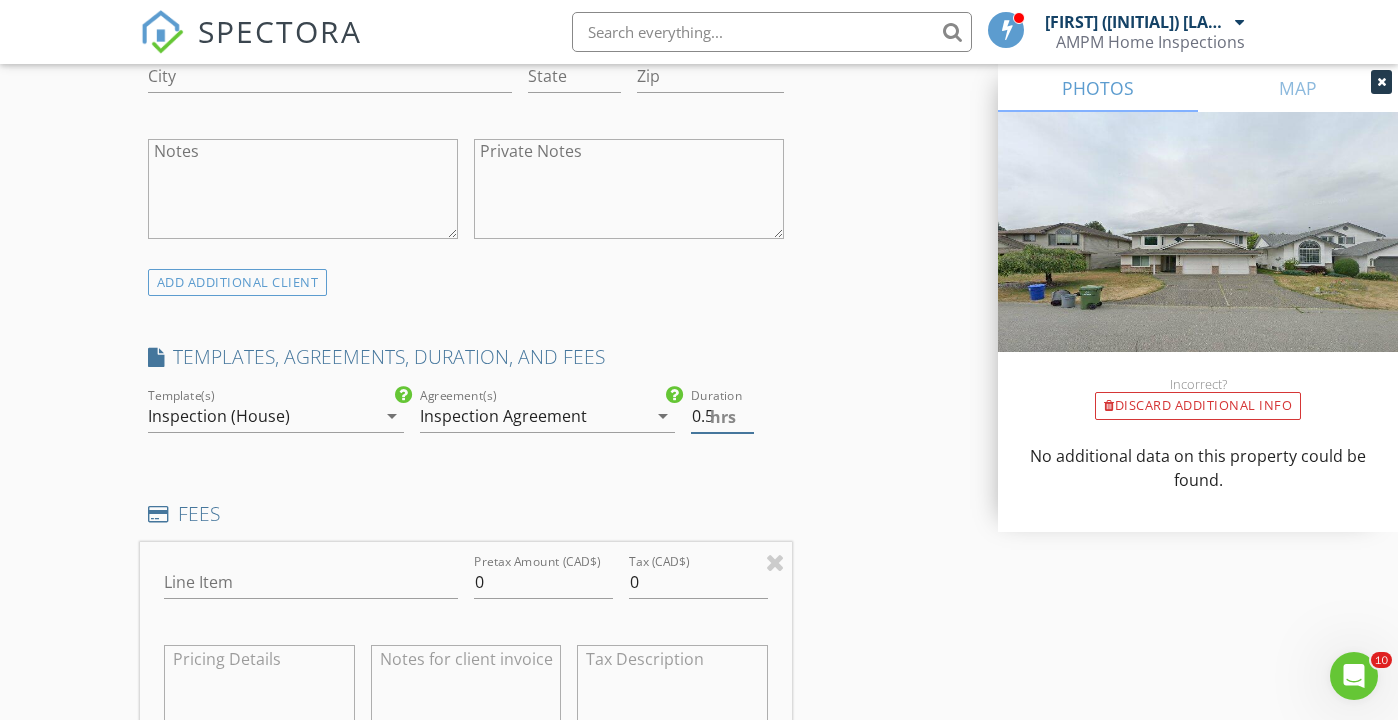 click on "0.5" at bounding box center [722, 416] 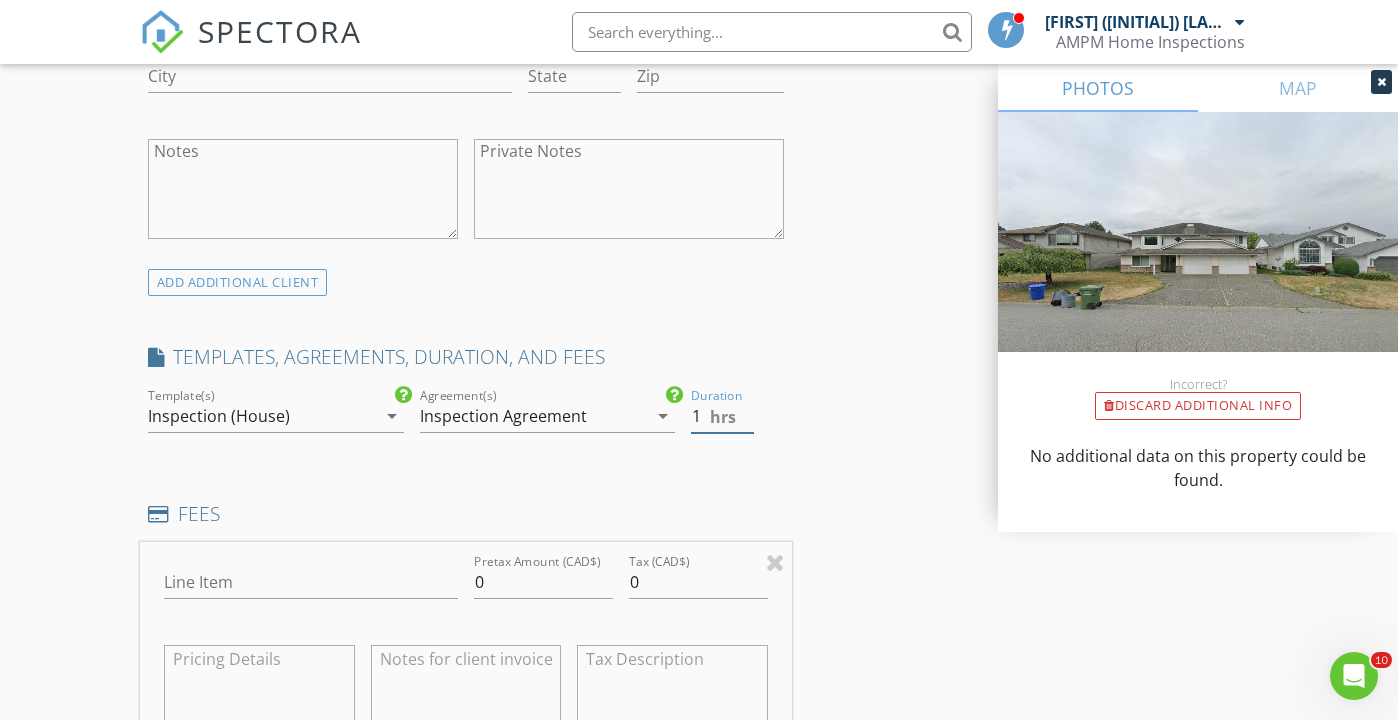 click on "1" at bounding box center (722, 416) 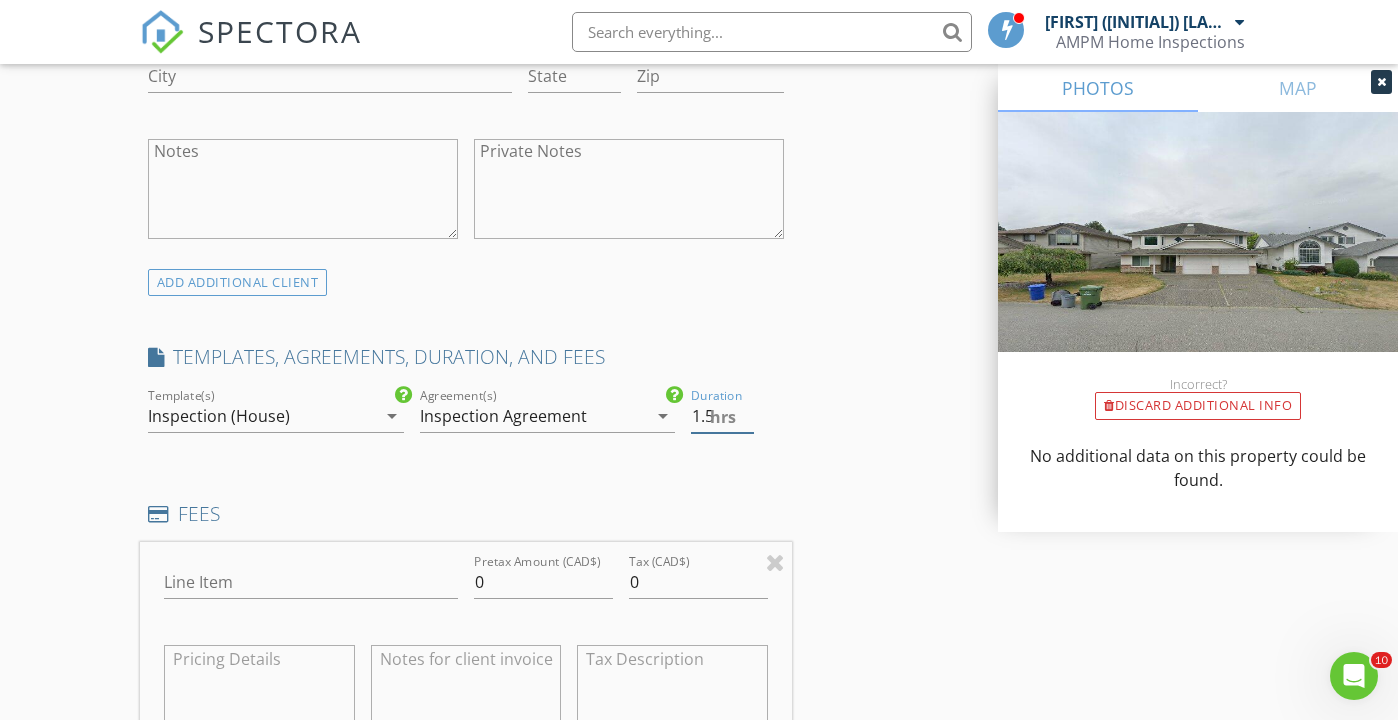 click on "1.5" at bounding box center [722, 416] 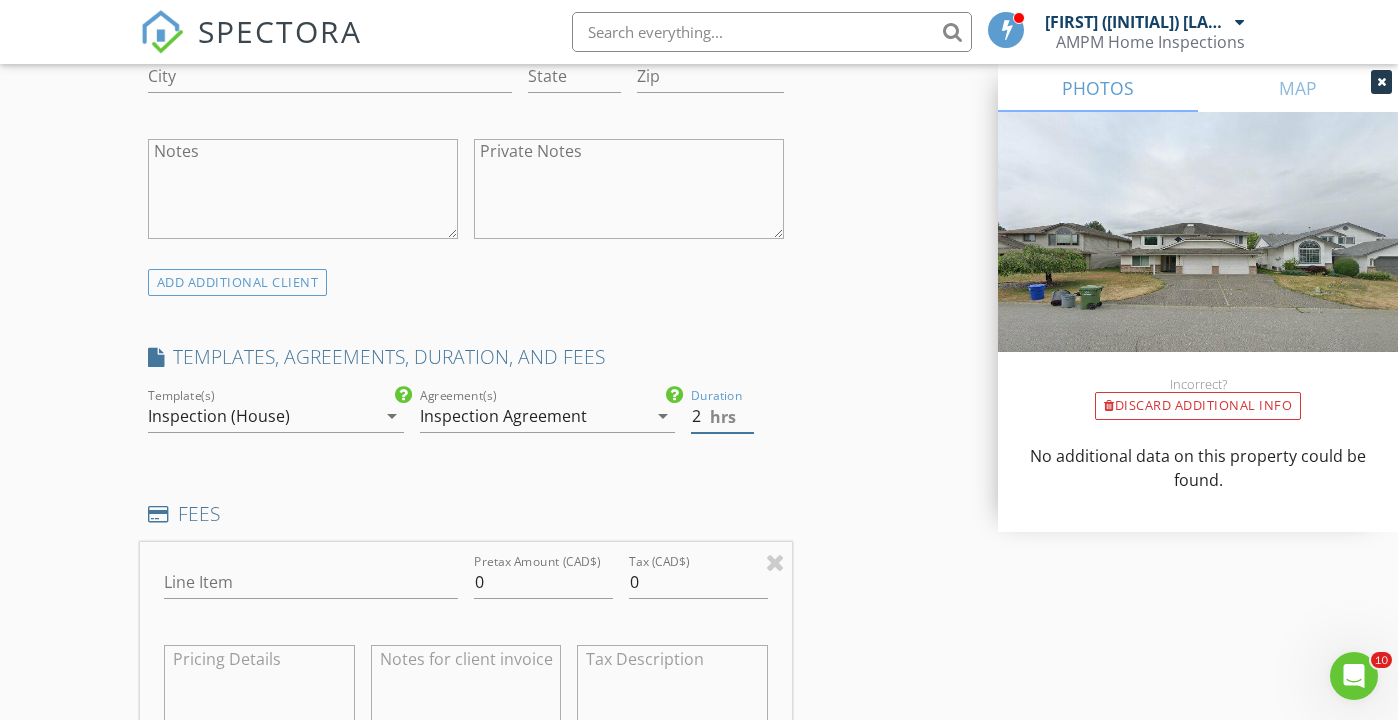 click on "2" at bounding box center (722, 416) 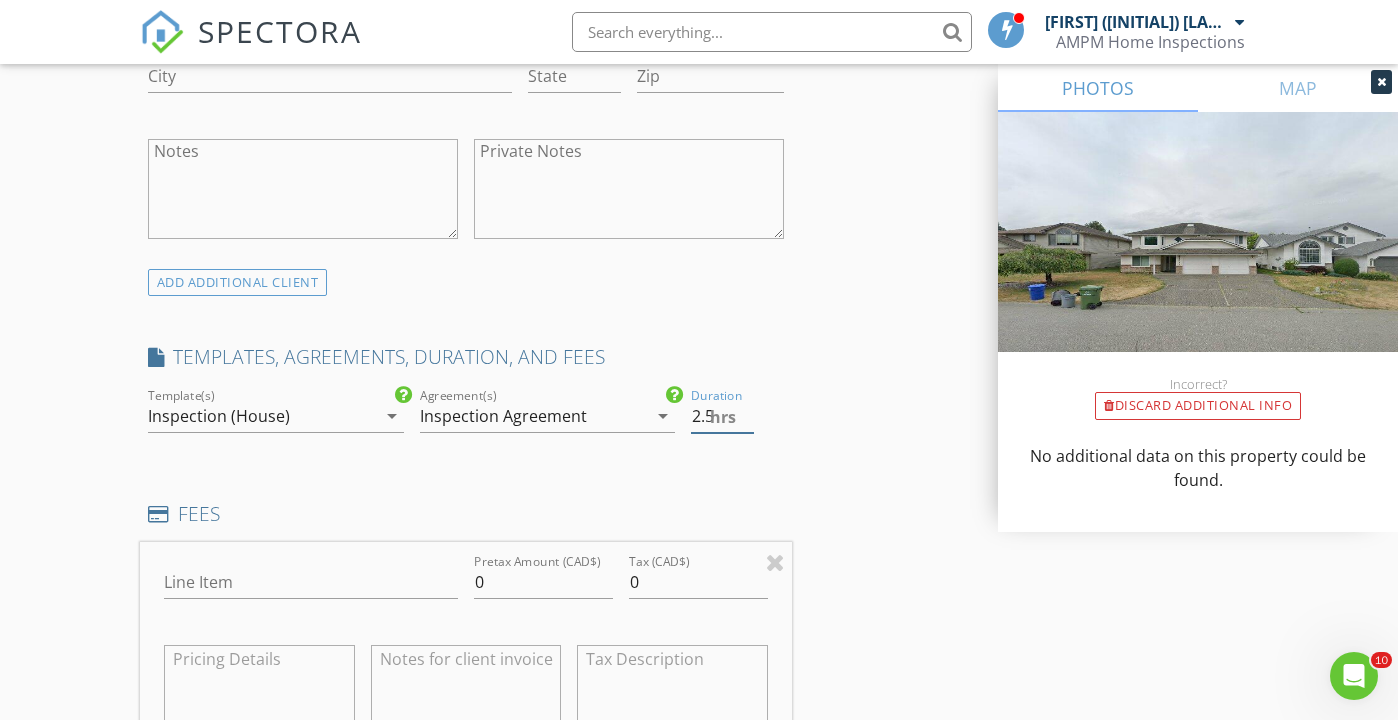 click on "2.5" at bounding box center (722, 416) 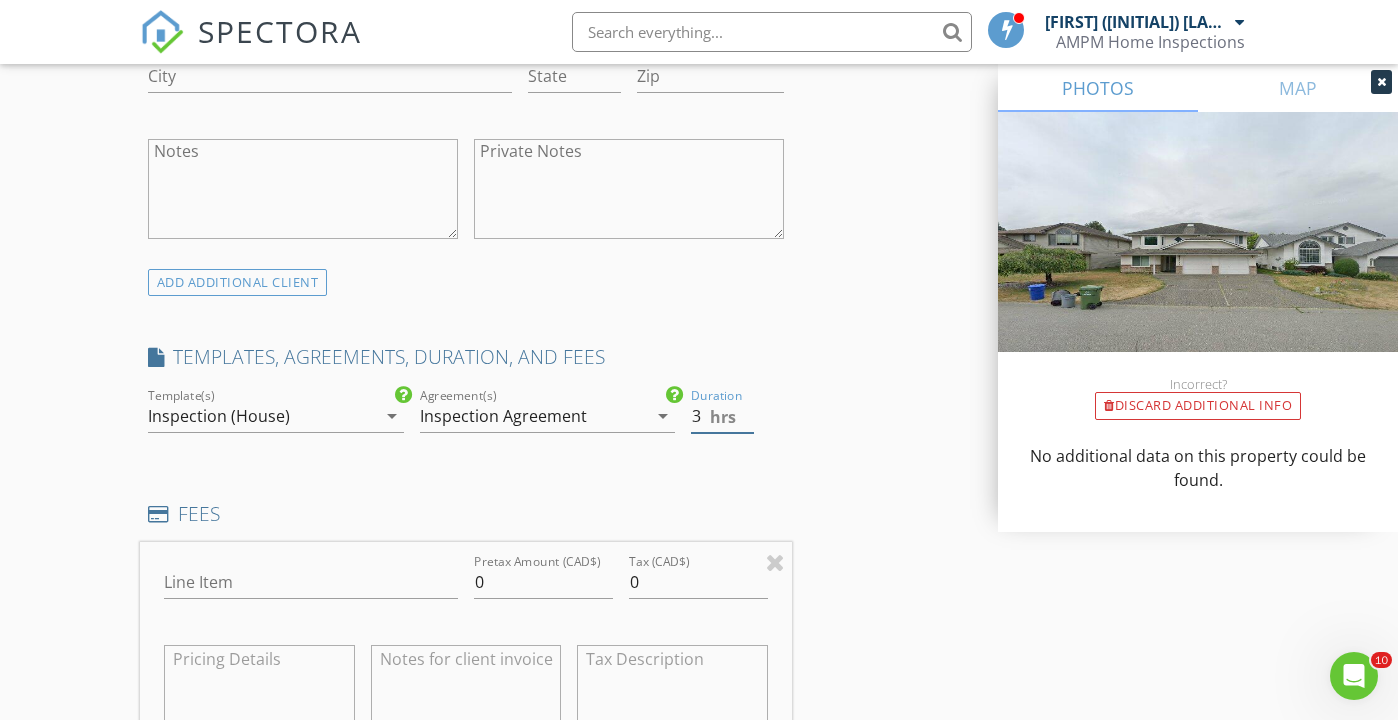 click on "3" at bounding box center [722, 416] 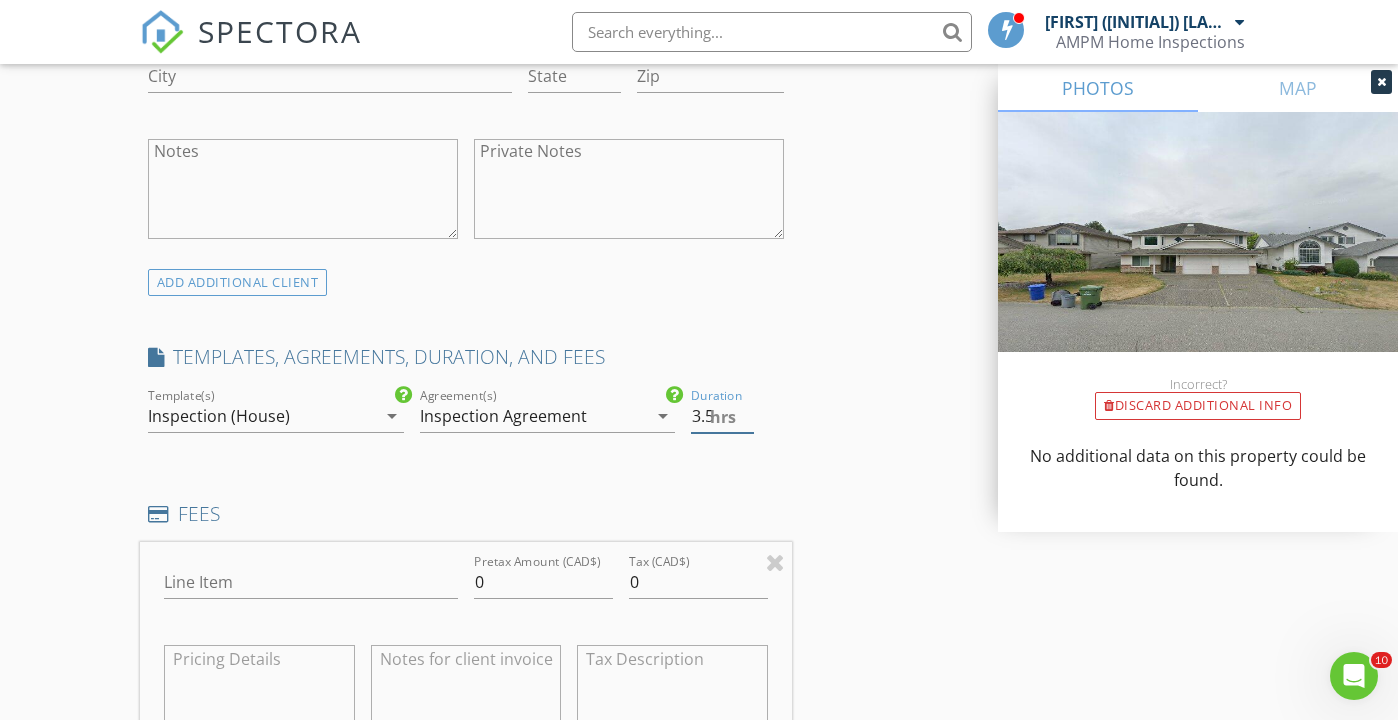 click on "3.5" at bounding box center [722, 416] 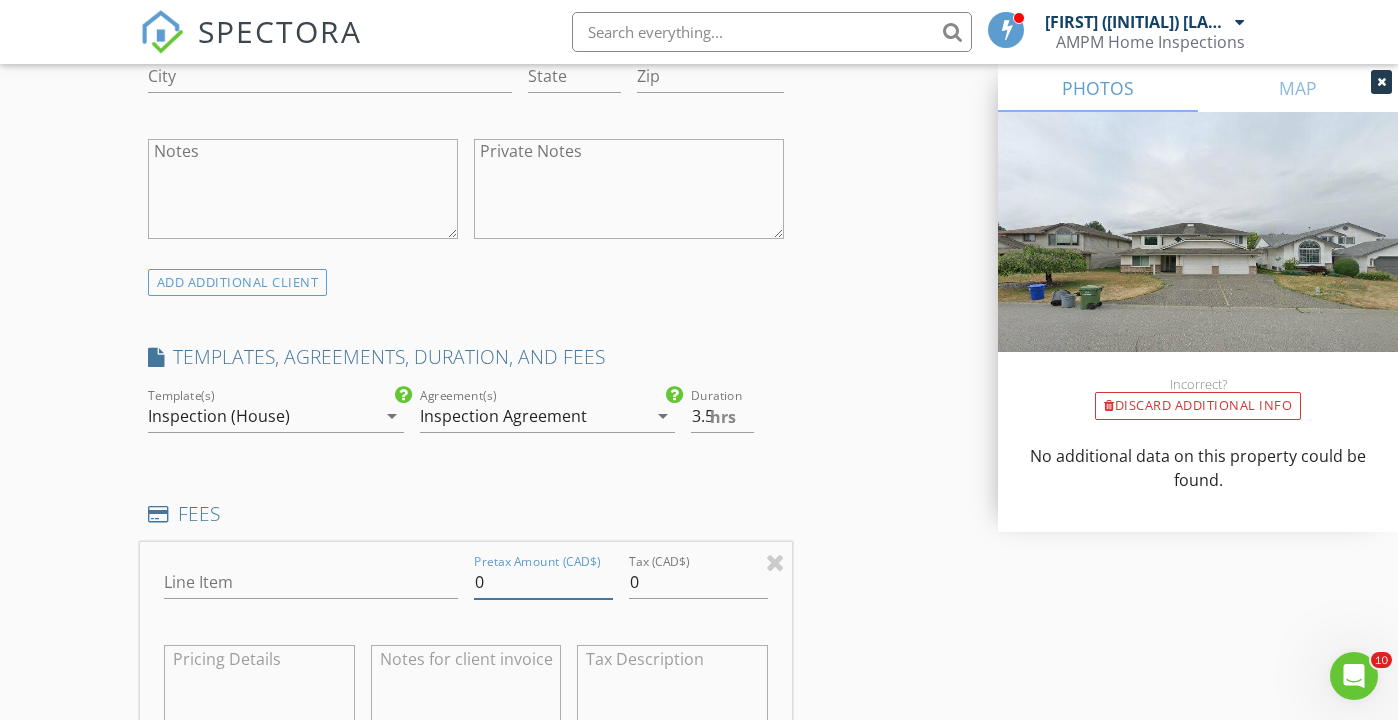 click on "0" at bounding box center (543, 582) 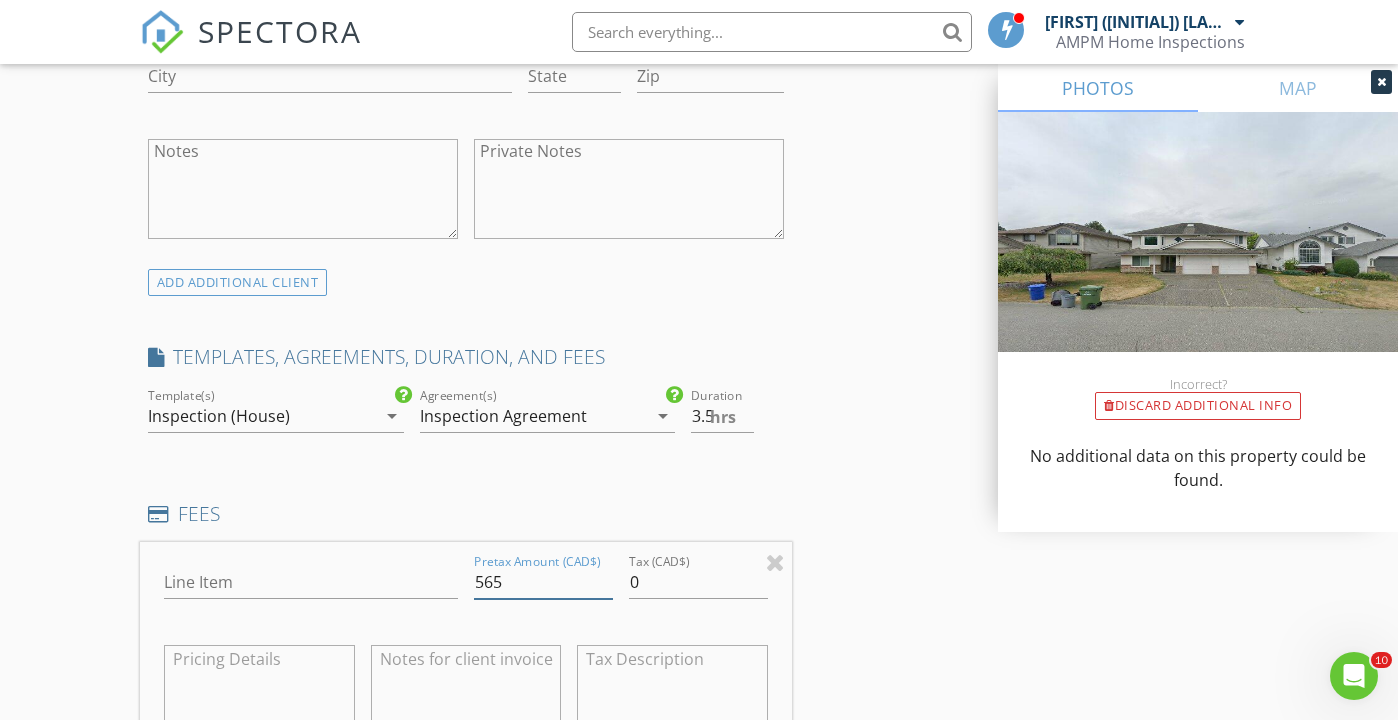 type on "565" 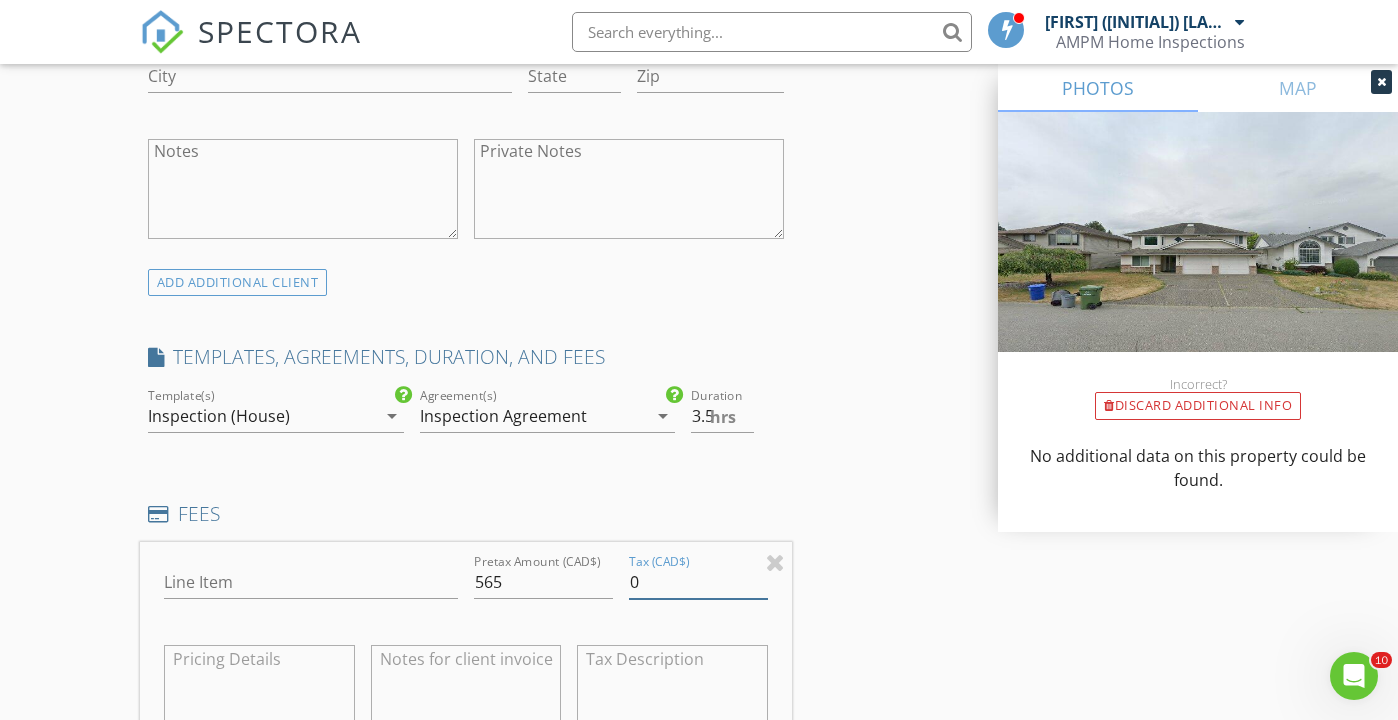 click on "0" at bounding box center [698, 582] 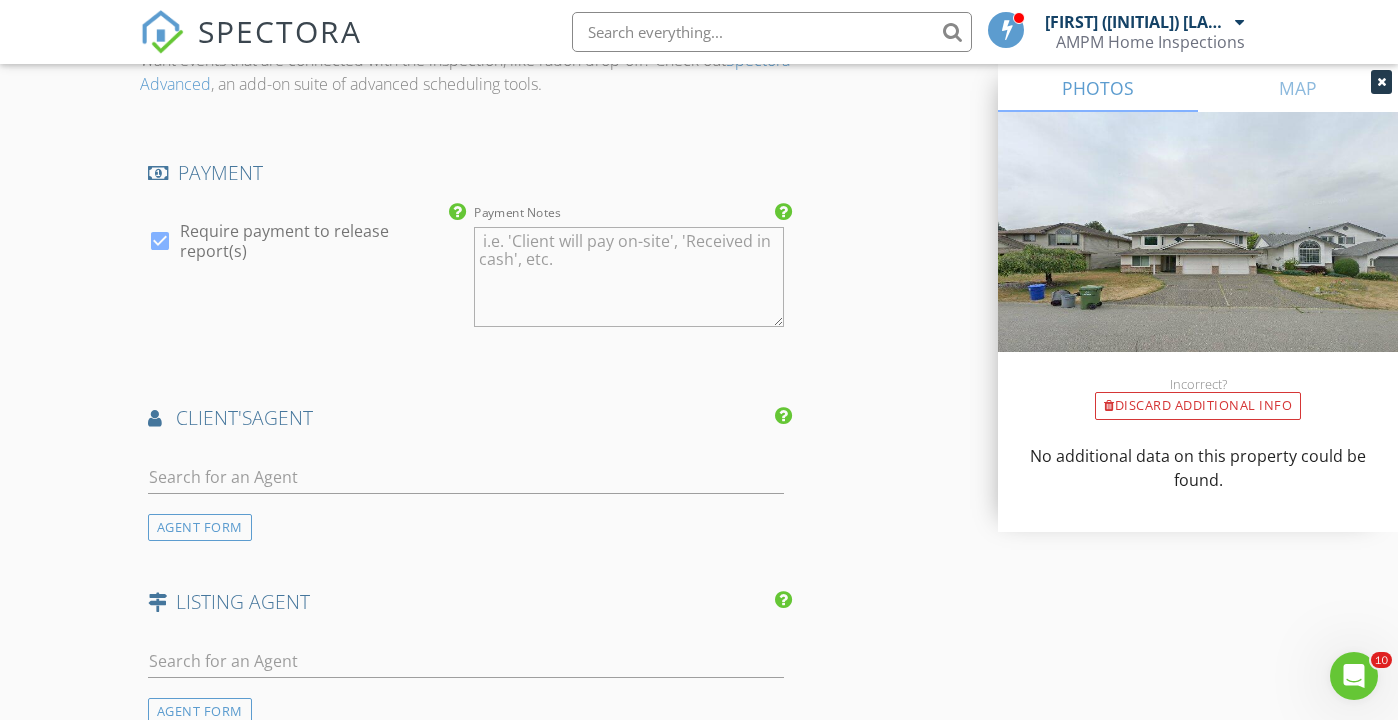 scroll, scrollTop: 2392, scrollLeft: 0, axis: vertical 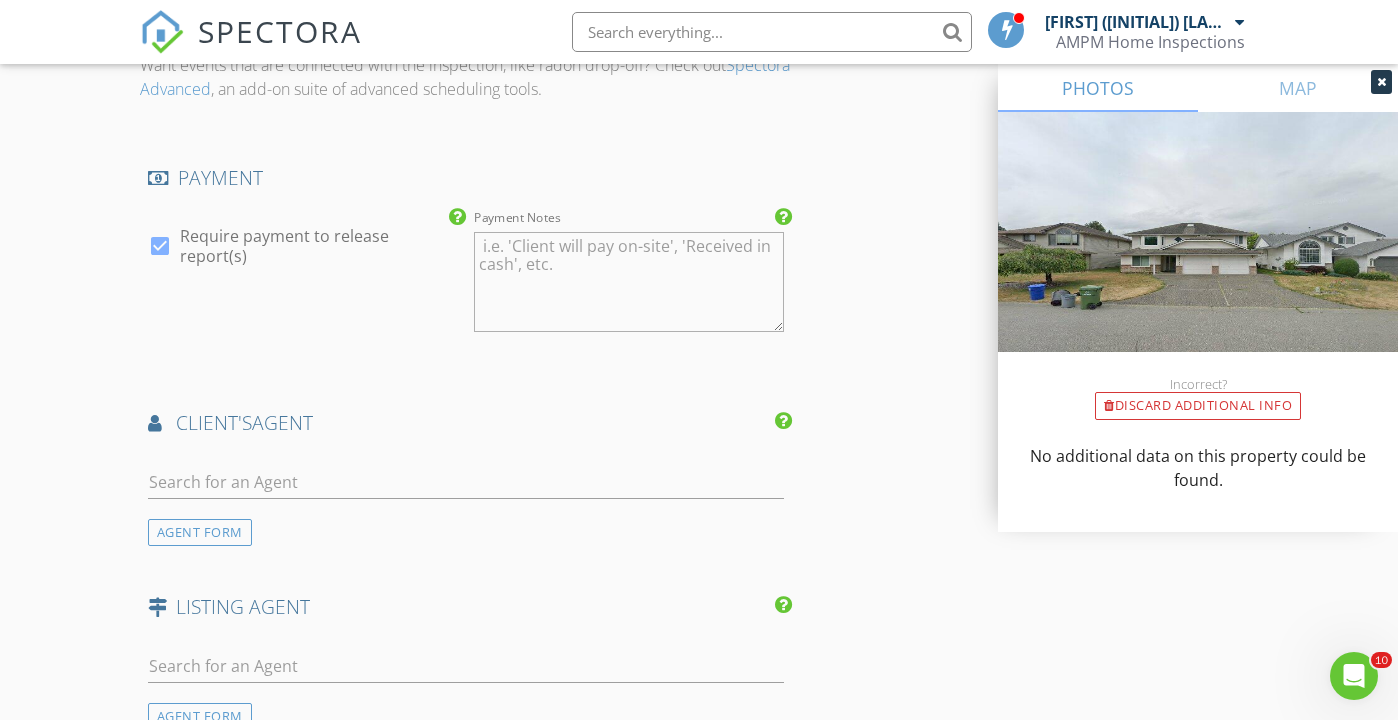 type on "028.25" 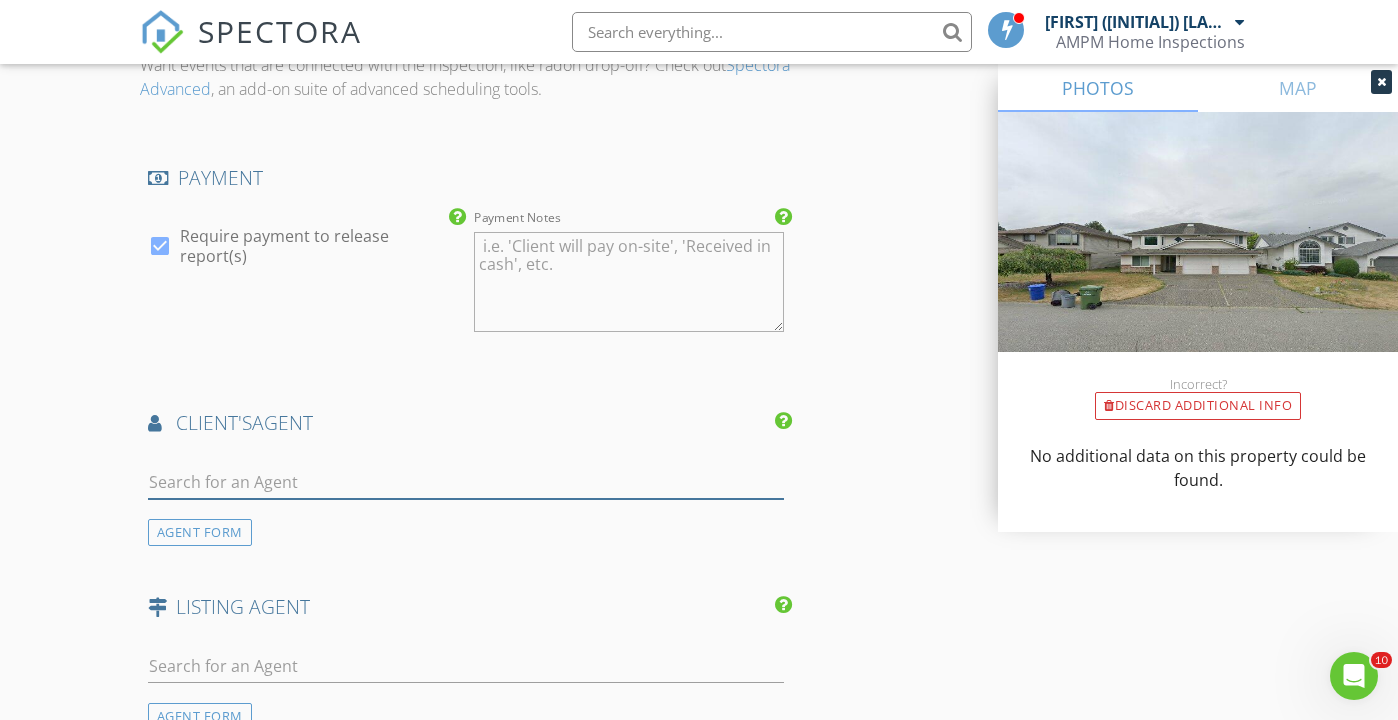 click at bounding box center [466, 482] 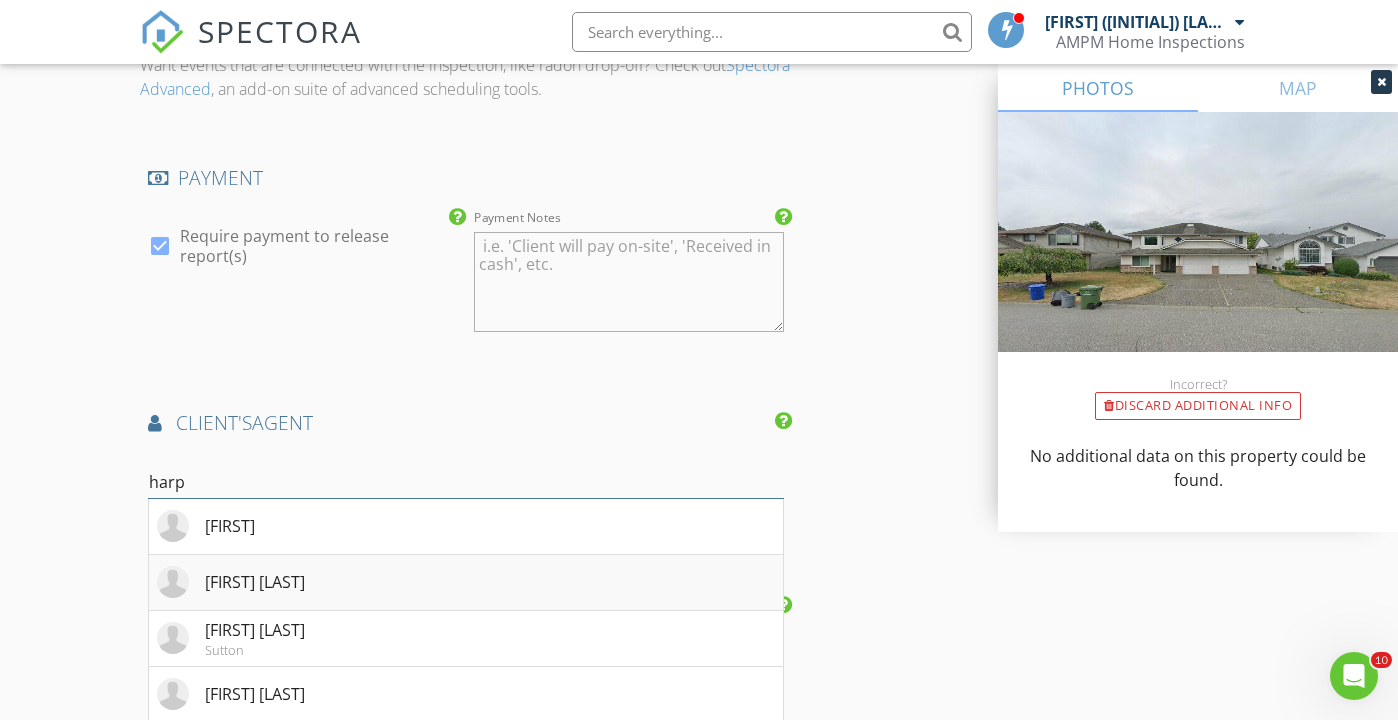 type on "harp" 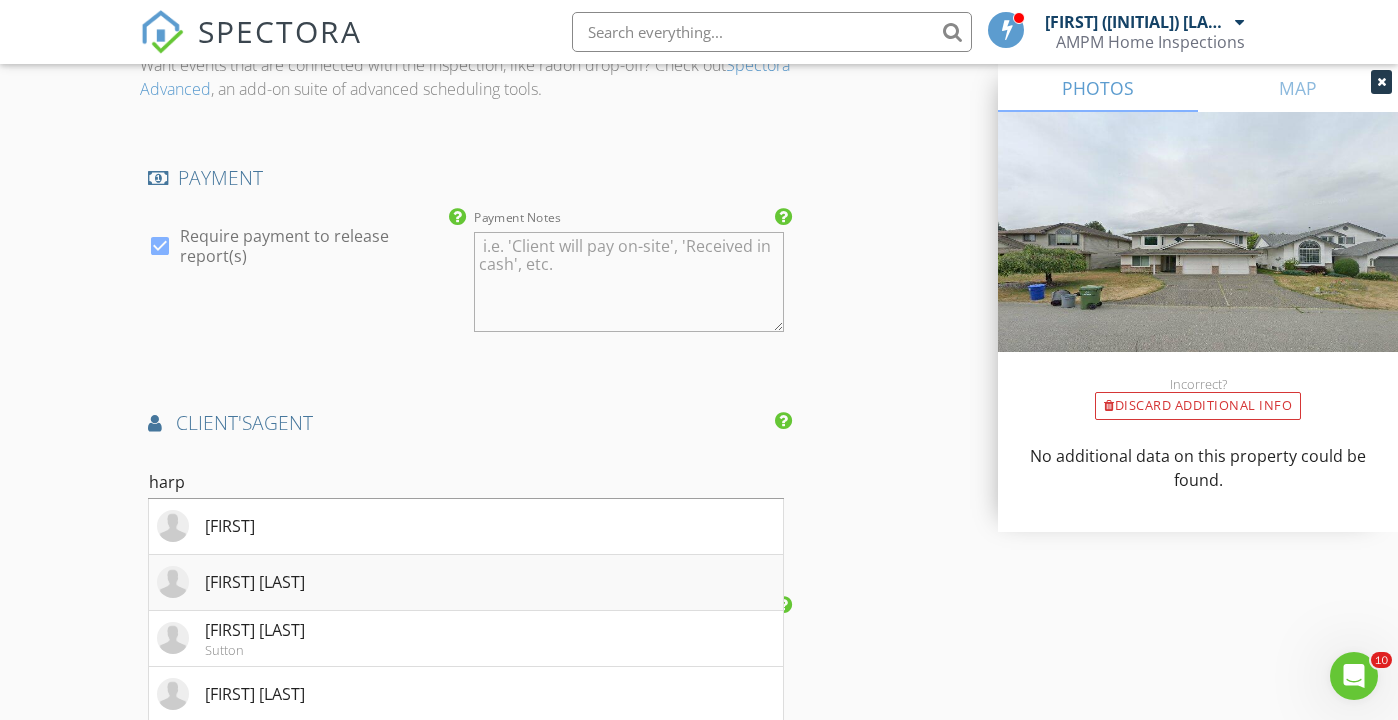 click on "[FIRST] [LAST]" at bounding box center (255, 582) 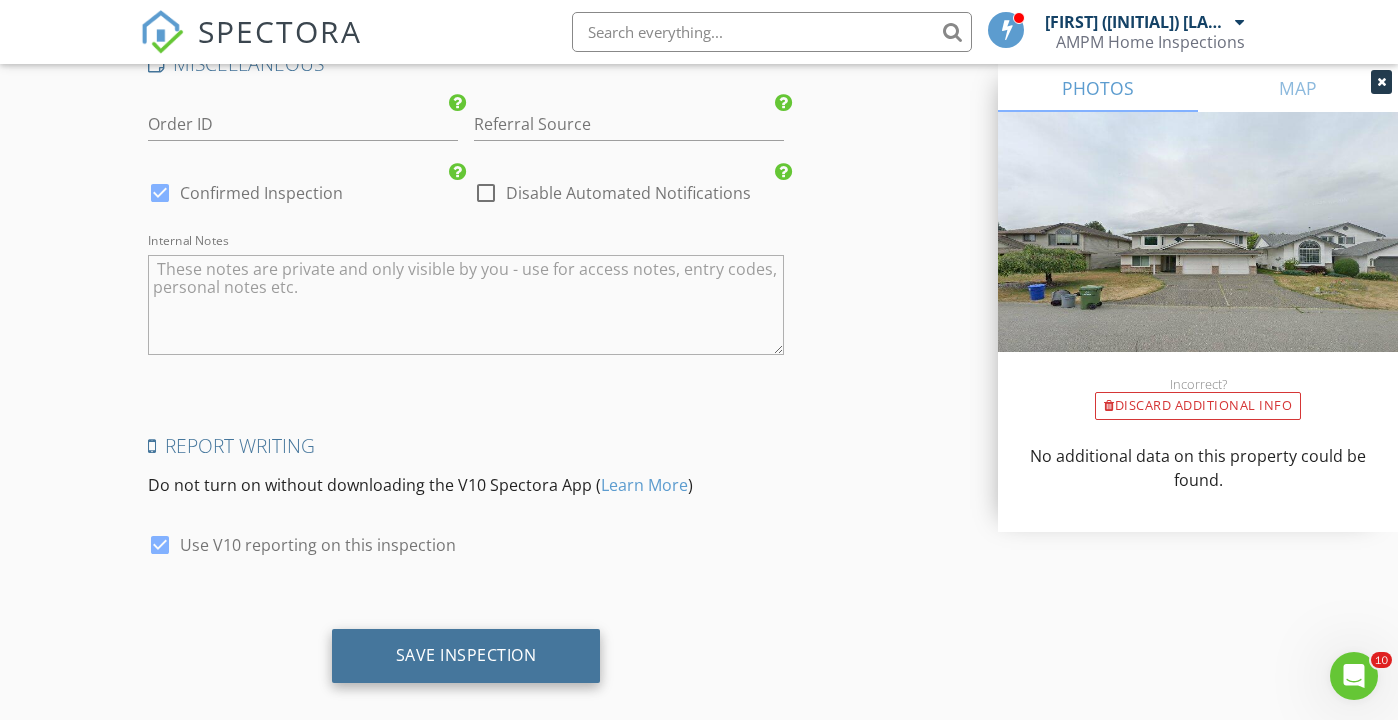 scroll, scrollTop: 3573, scrollLeft: 0, axis: vertical 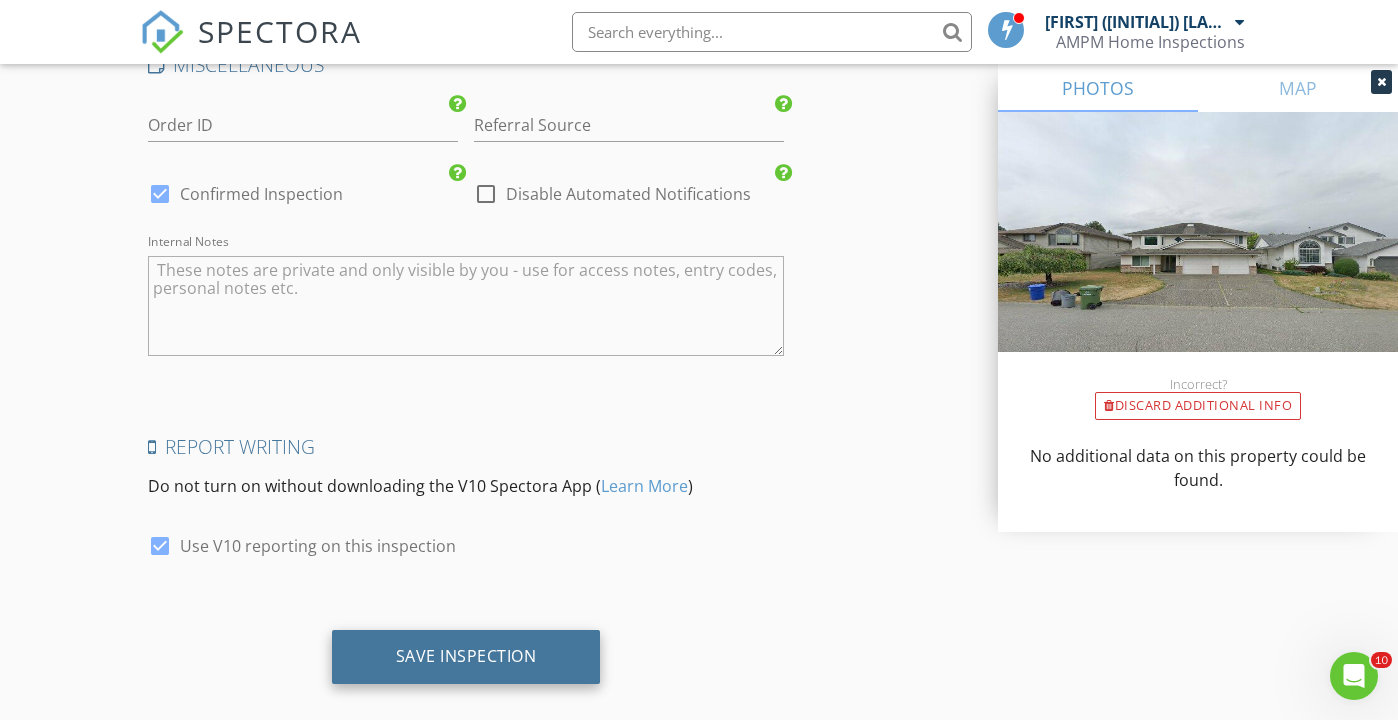 click on "Save Inspection" at bounding box center [466, 656] 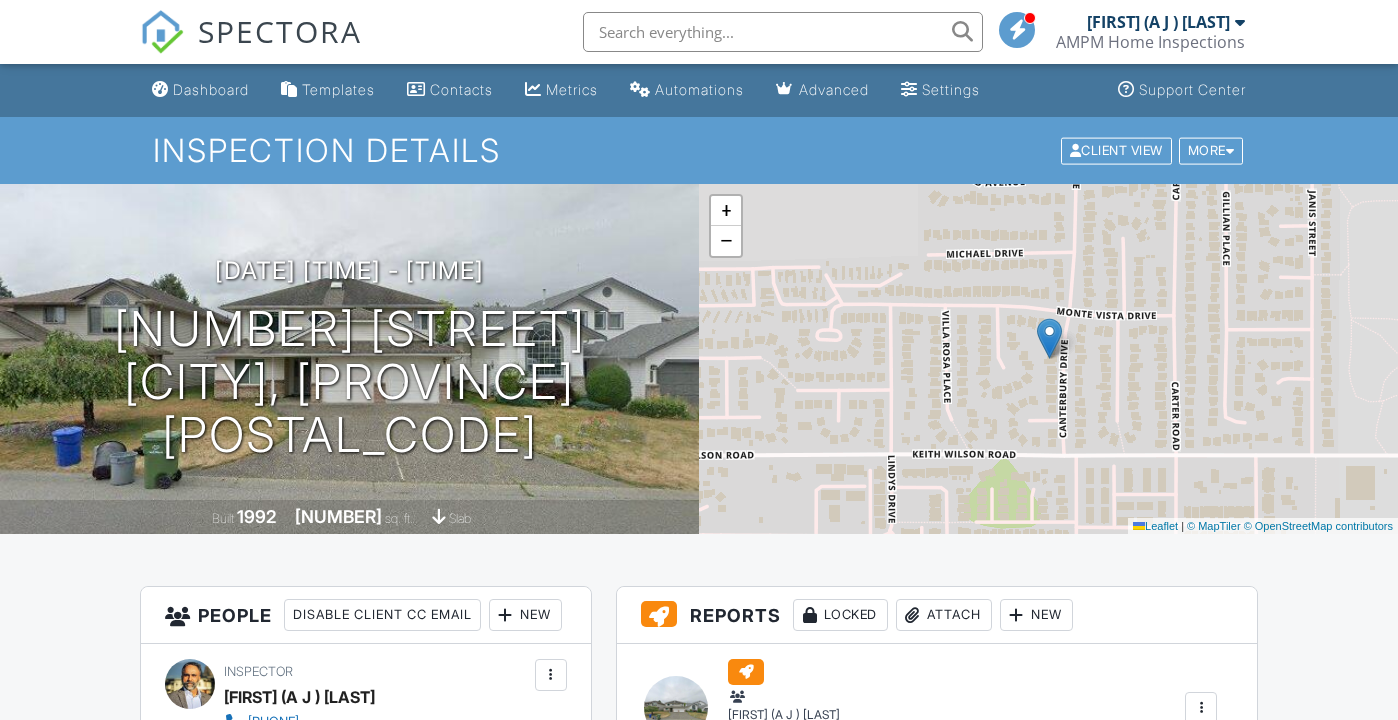 scroll, scrollTop: 0, scrollLeft: 0, axis: both 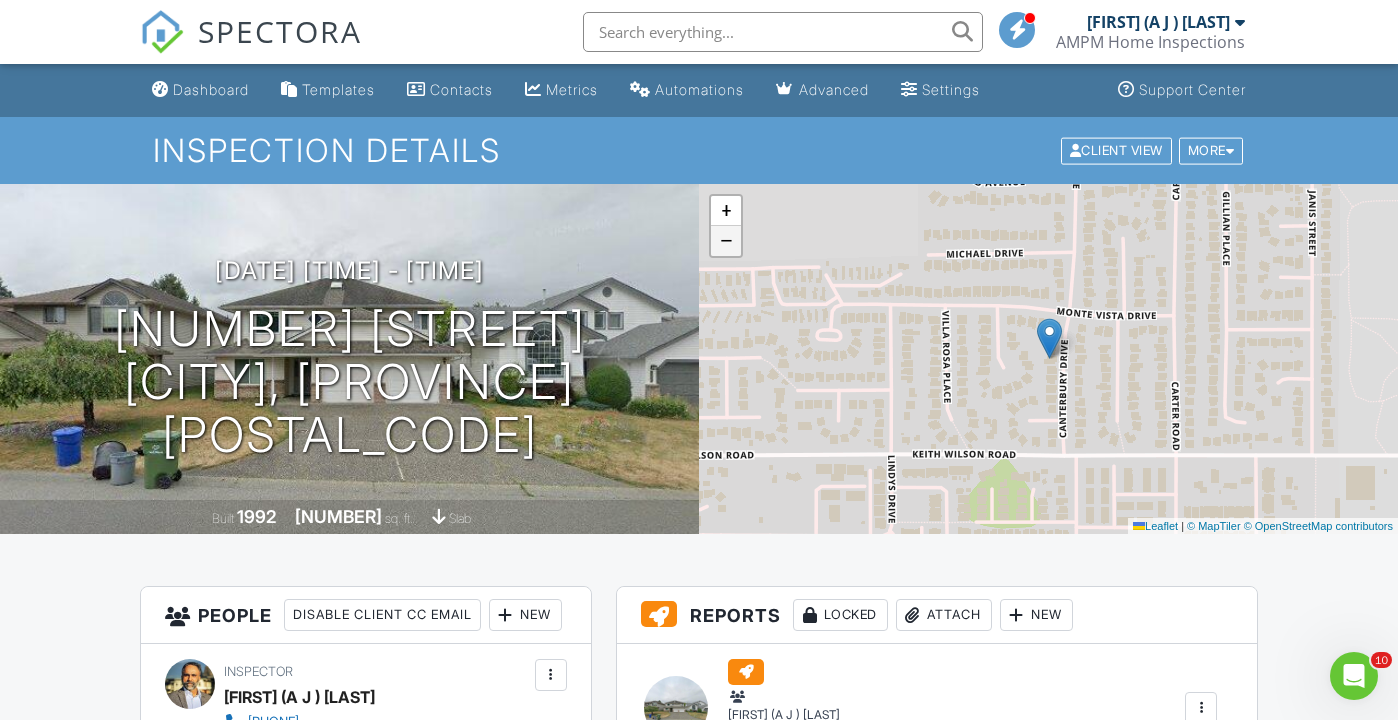 click on "−" at bounding box center [726, 241] 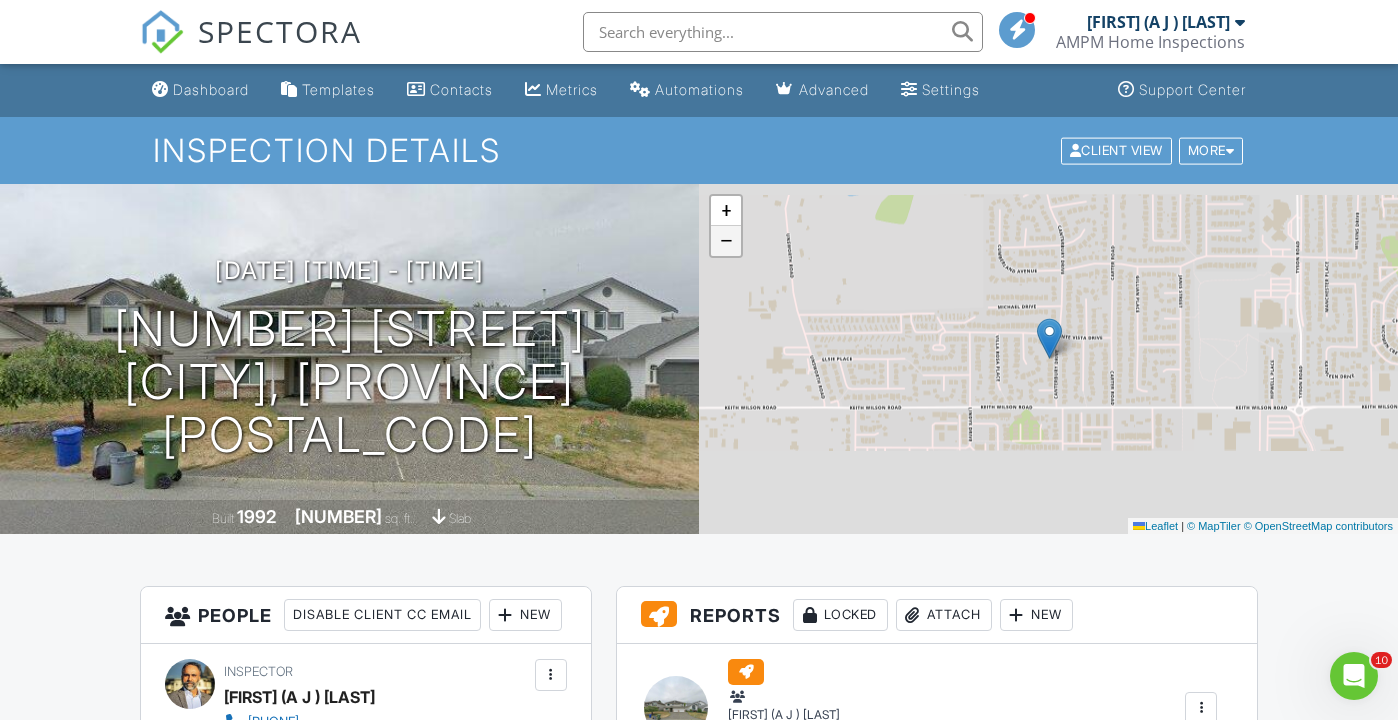 click on "−" at bounding box center (726, 241) 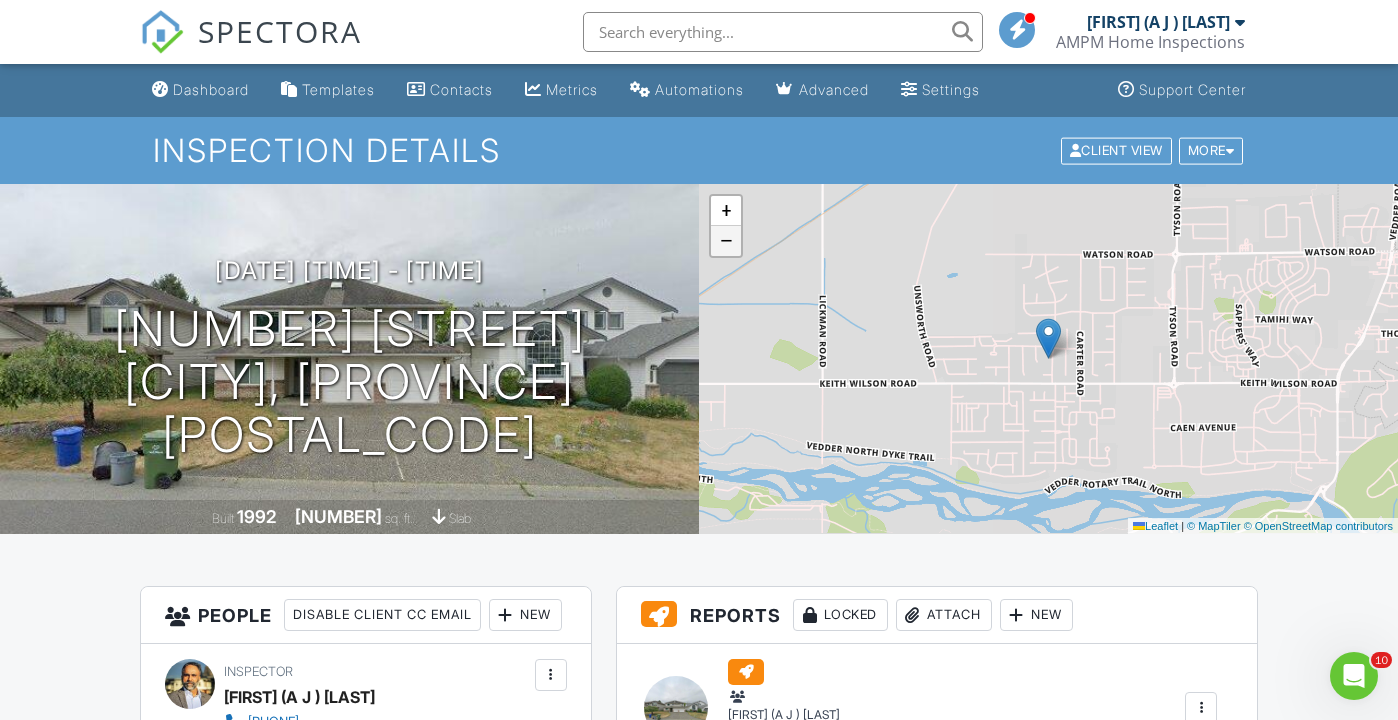 click on "−" at bounding box center [726, 241] 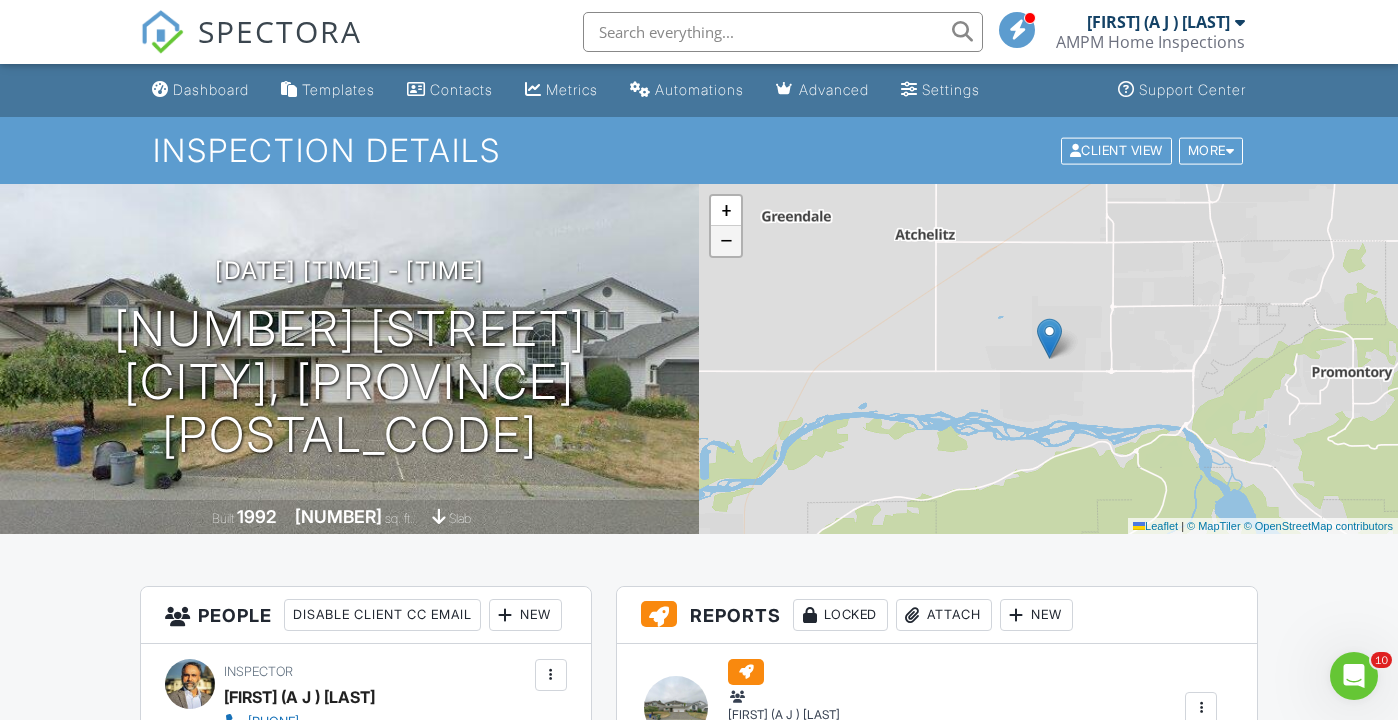 click on "−" at bounding box center [726, 241] 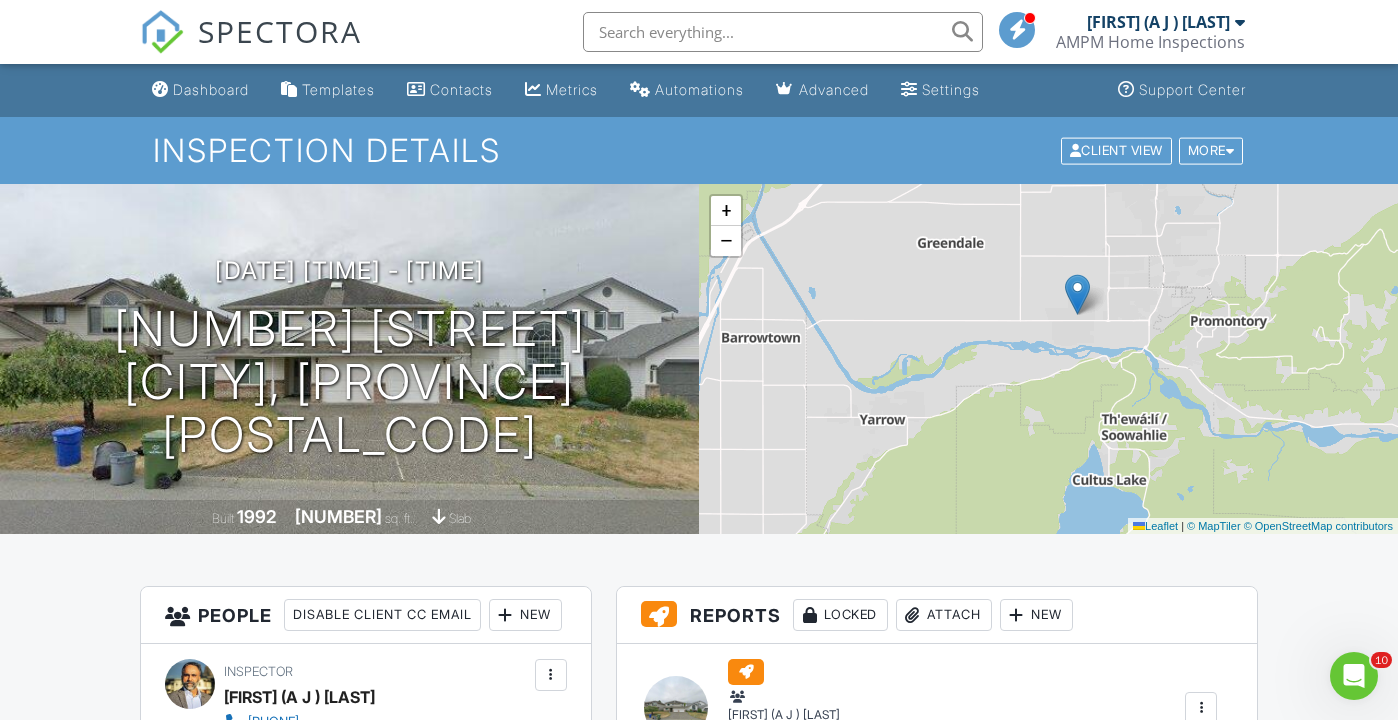 drag, startPoint x: 935, startPoint y: 324, endPoint x: 963, endPoint y: 280, distance: 52.153618 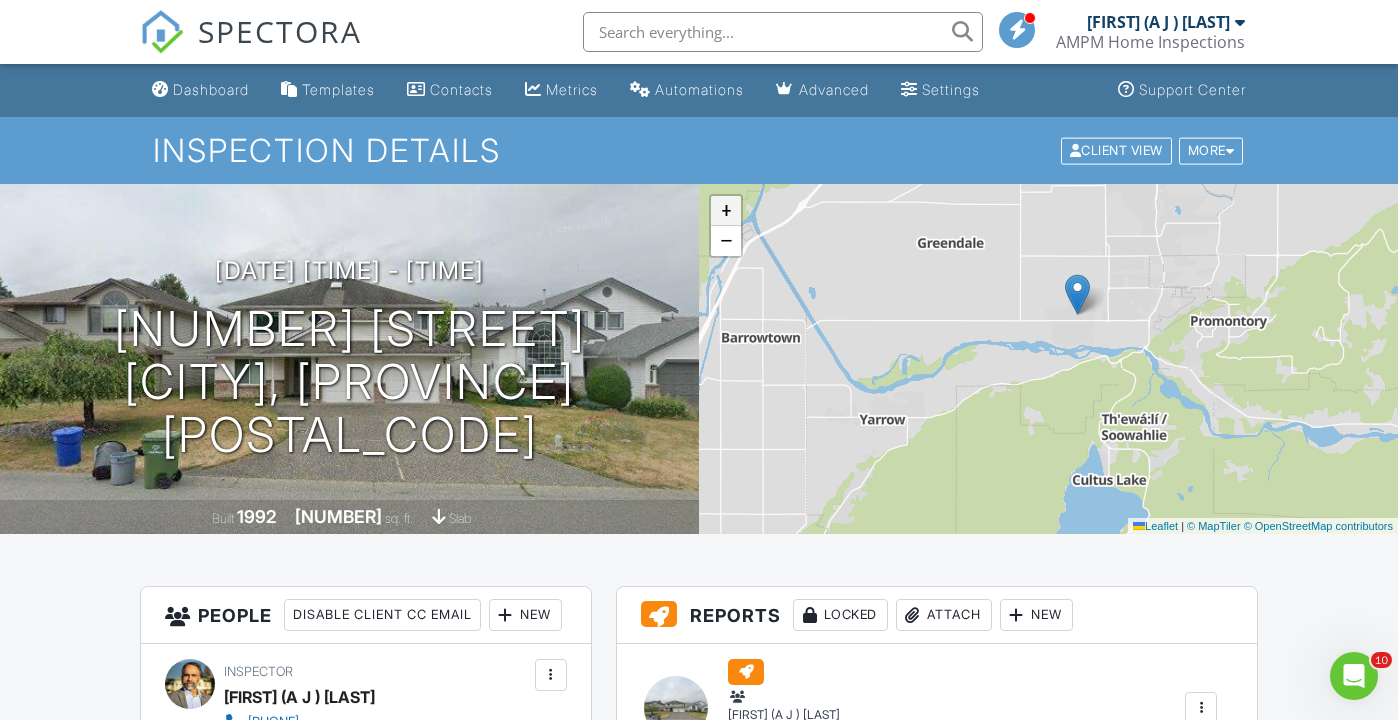 click on "+" at bounding box center (726, 211) 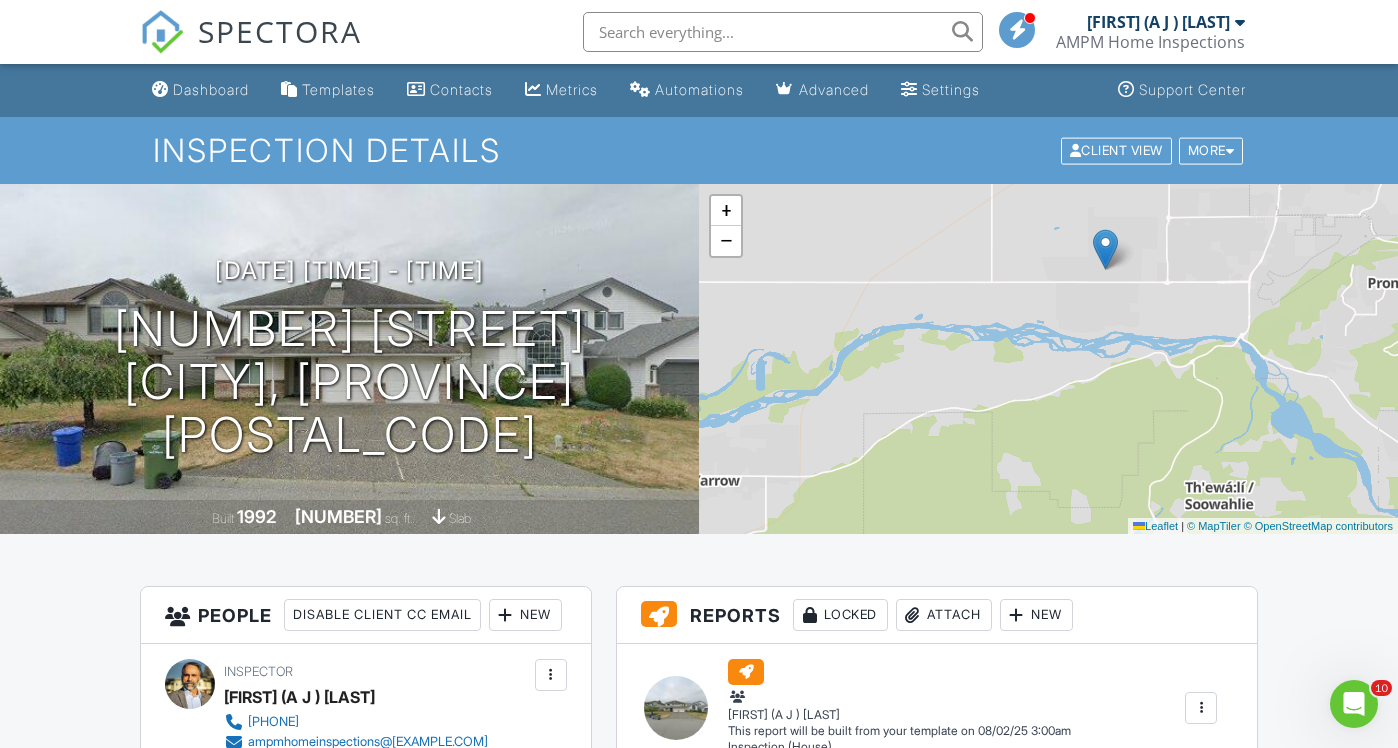 scroll, scrollTop: 0, scrollLeft: 0, axis: both 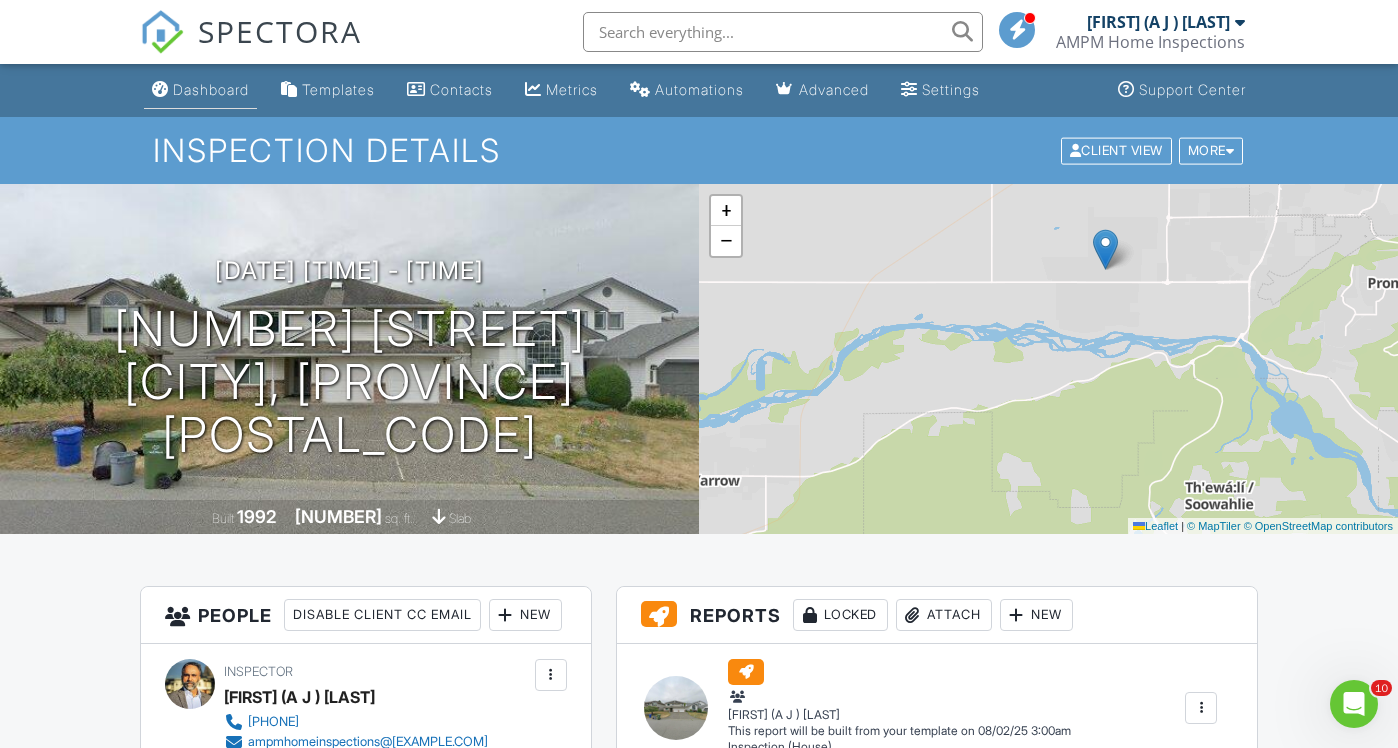 click on "Dashboard" at bounding box center (211, 89) 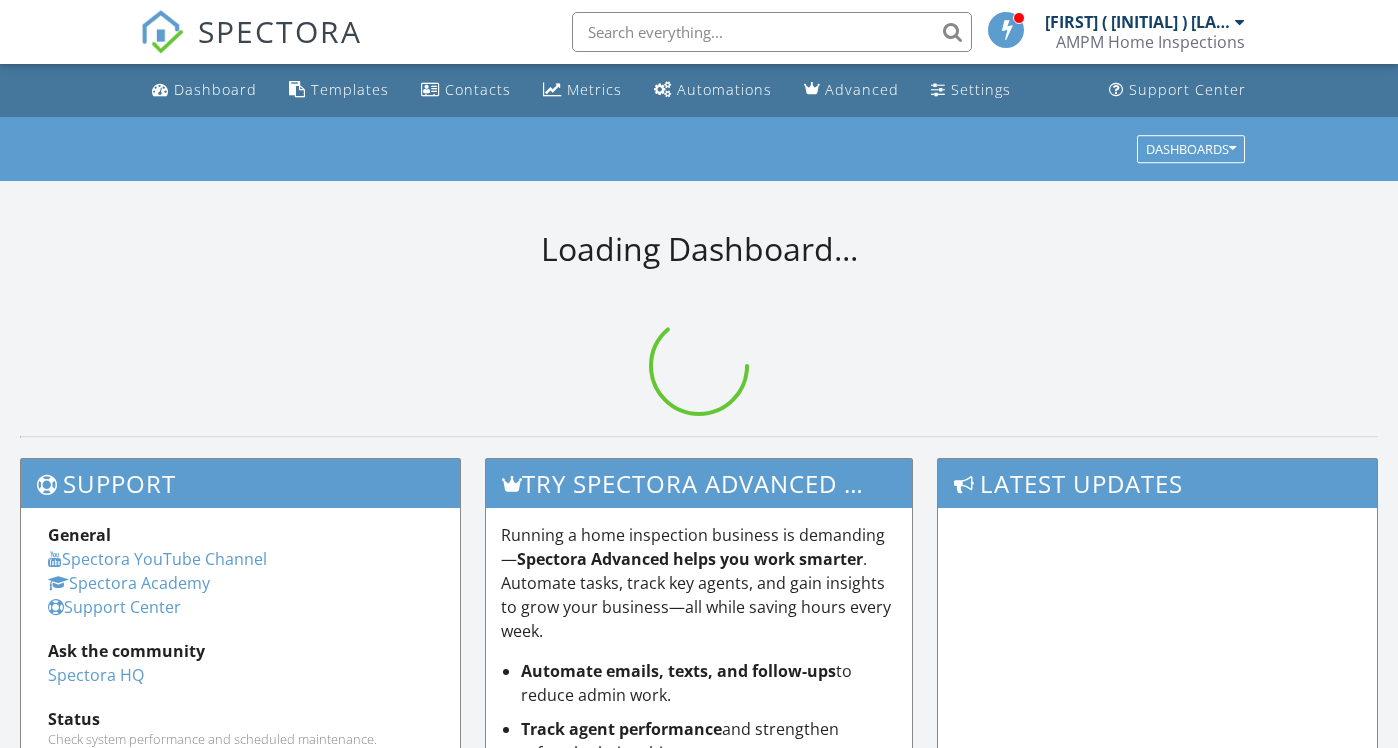 scroll, scrollTop: 0, scrollLeft: 0, axis: both 